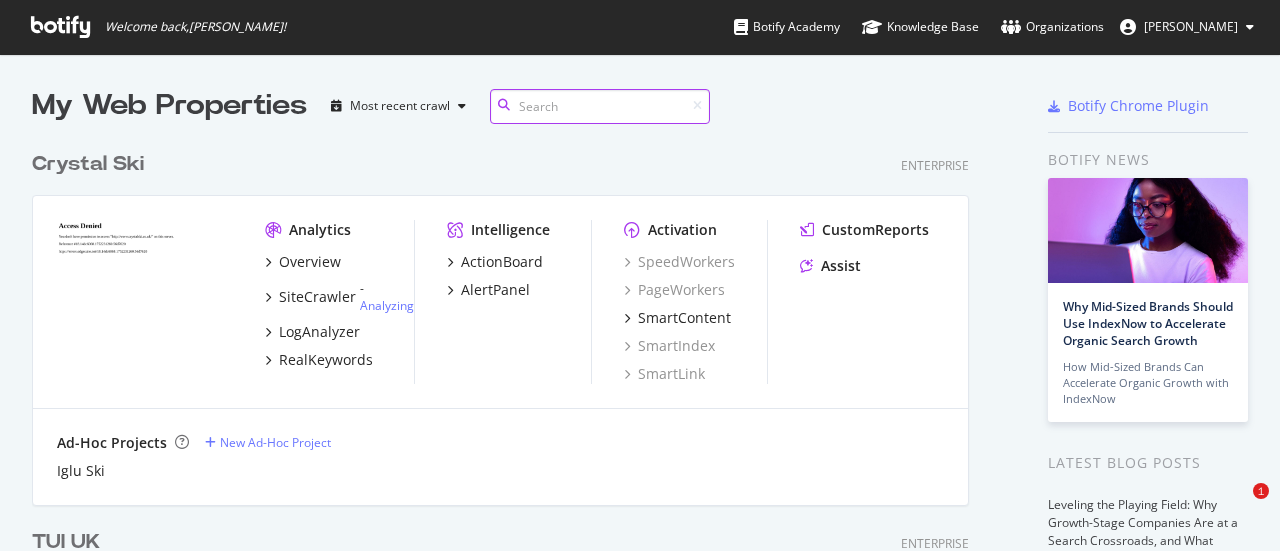 scroll, scrollTop: 0, scrollLeft: 0, axis: both 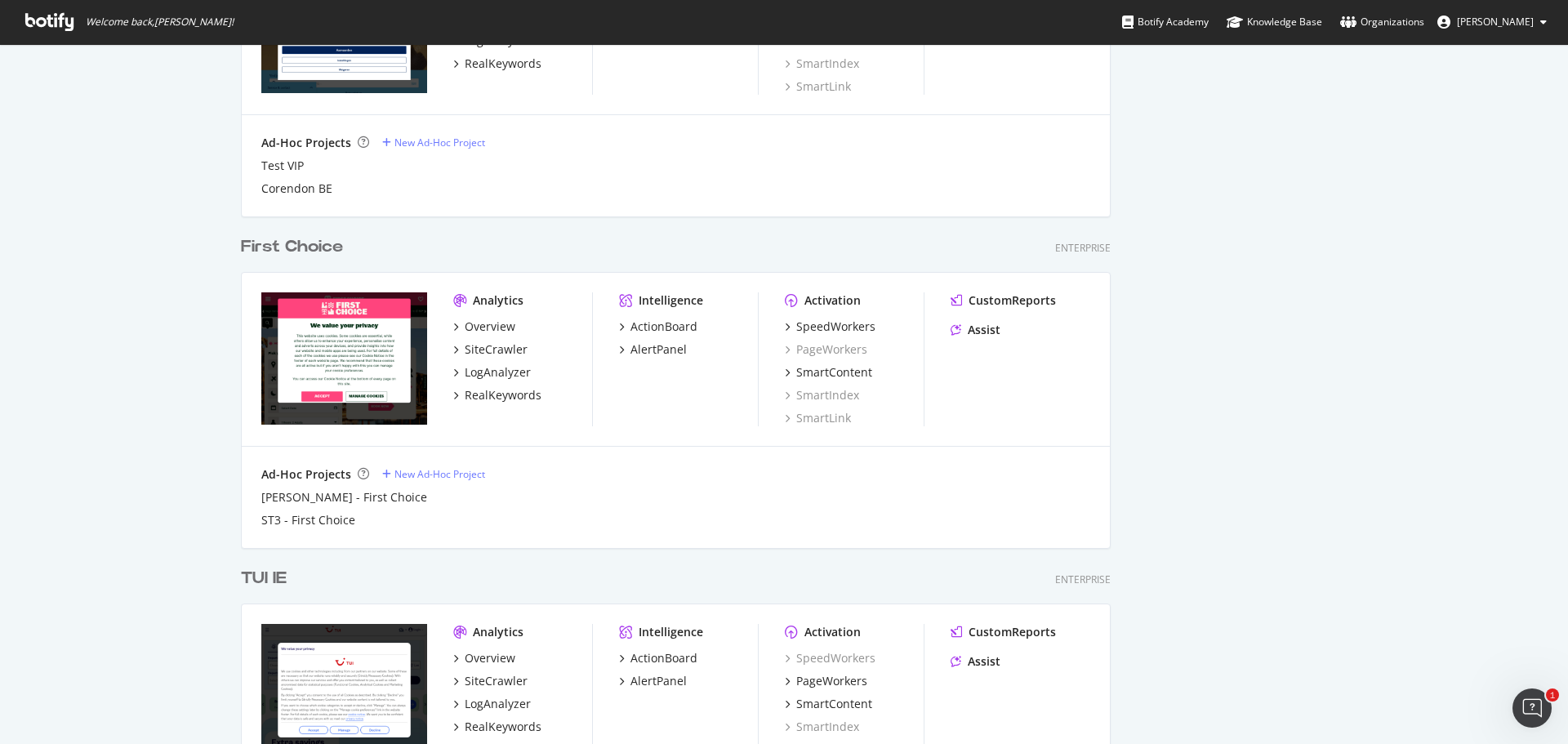 click on "Overview SiteCrawler LogAnalyzer RealKeywords" at bounding box center (523, 361) 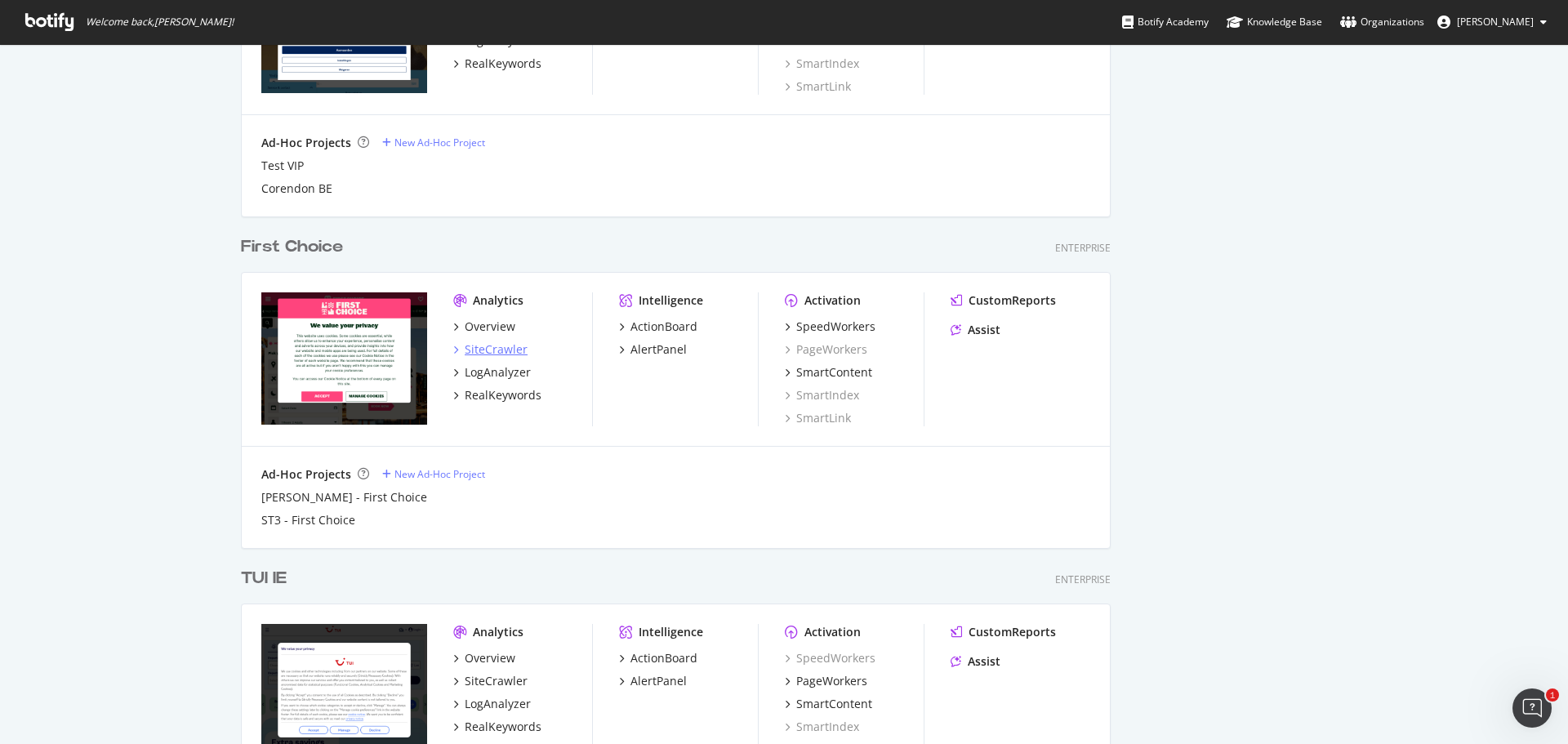 click on "SiteCrawler" at bounding box center (496, 350) 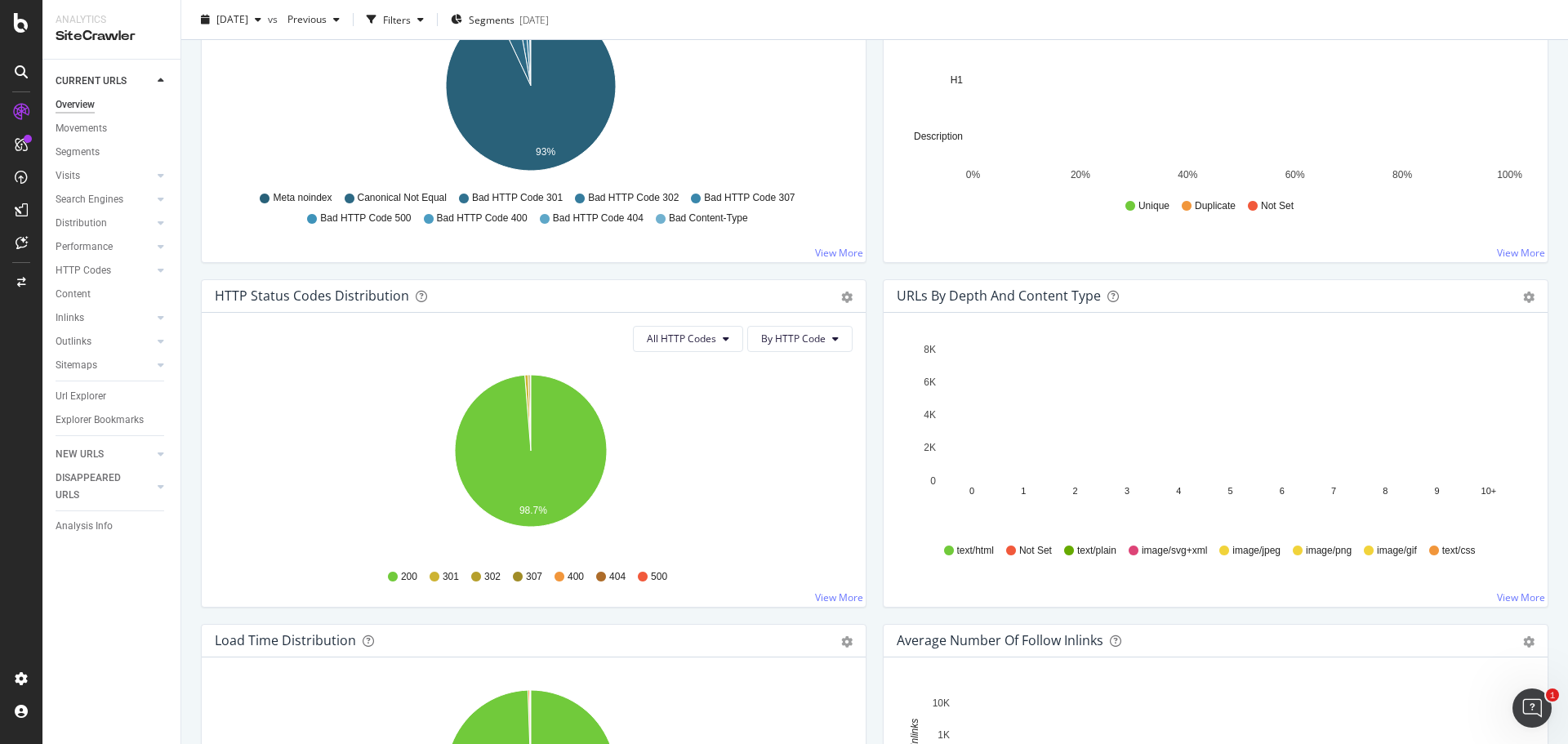 scroll, scrollTop: 653, scrollLeft: 0, axis: vertical 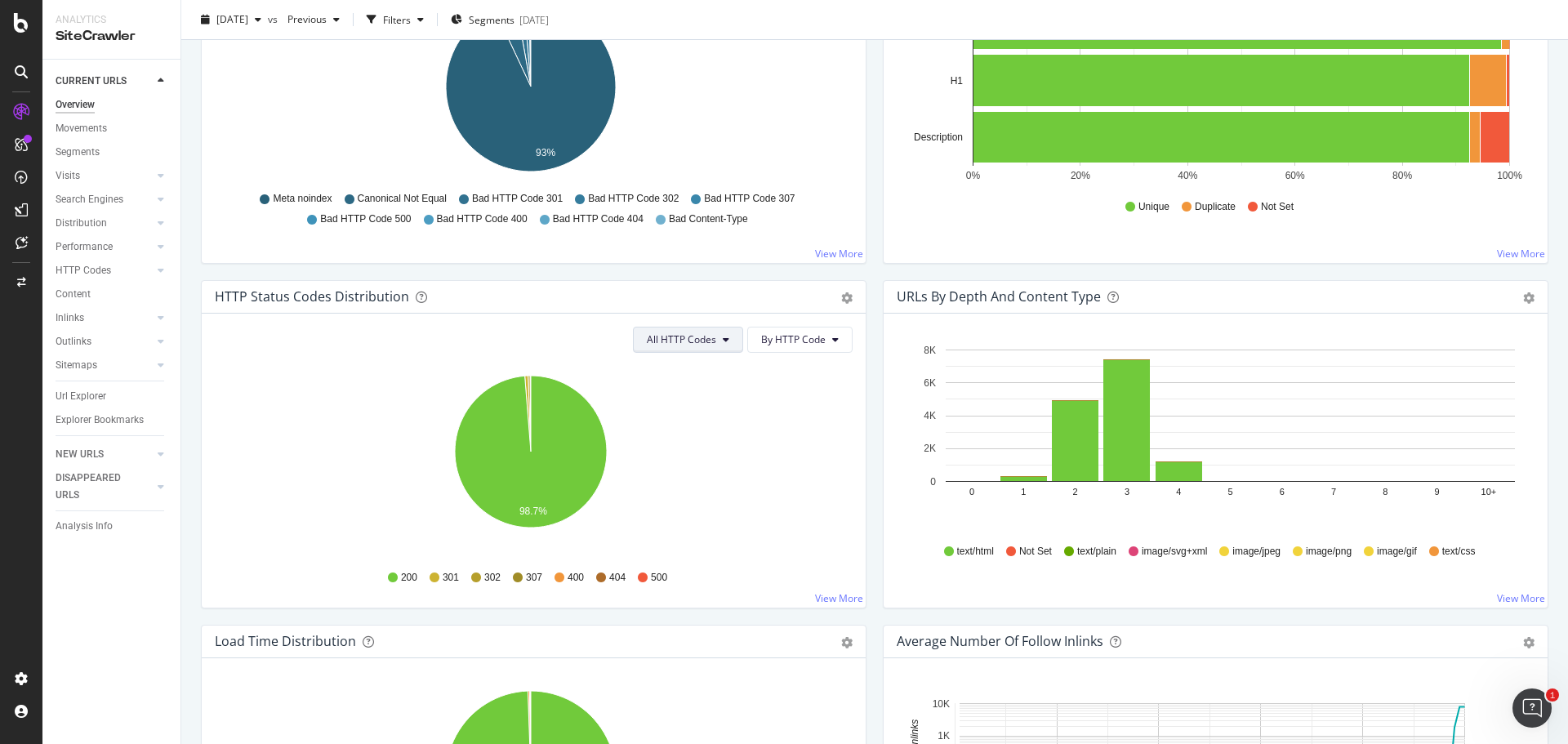 click on "All HTTP Codes" at bounding box center (681, 339) 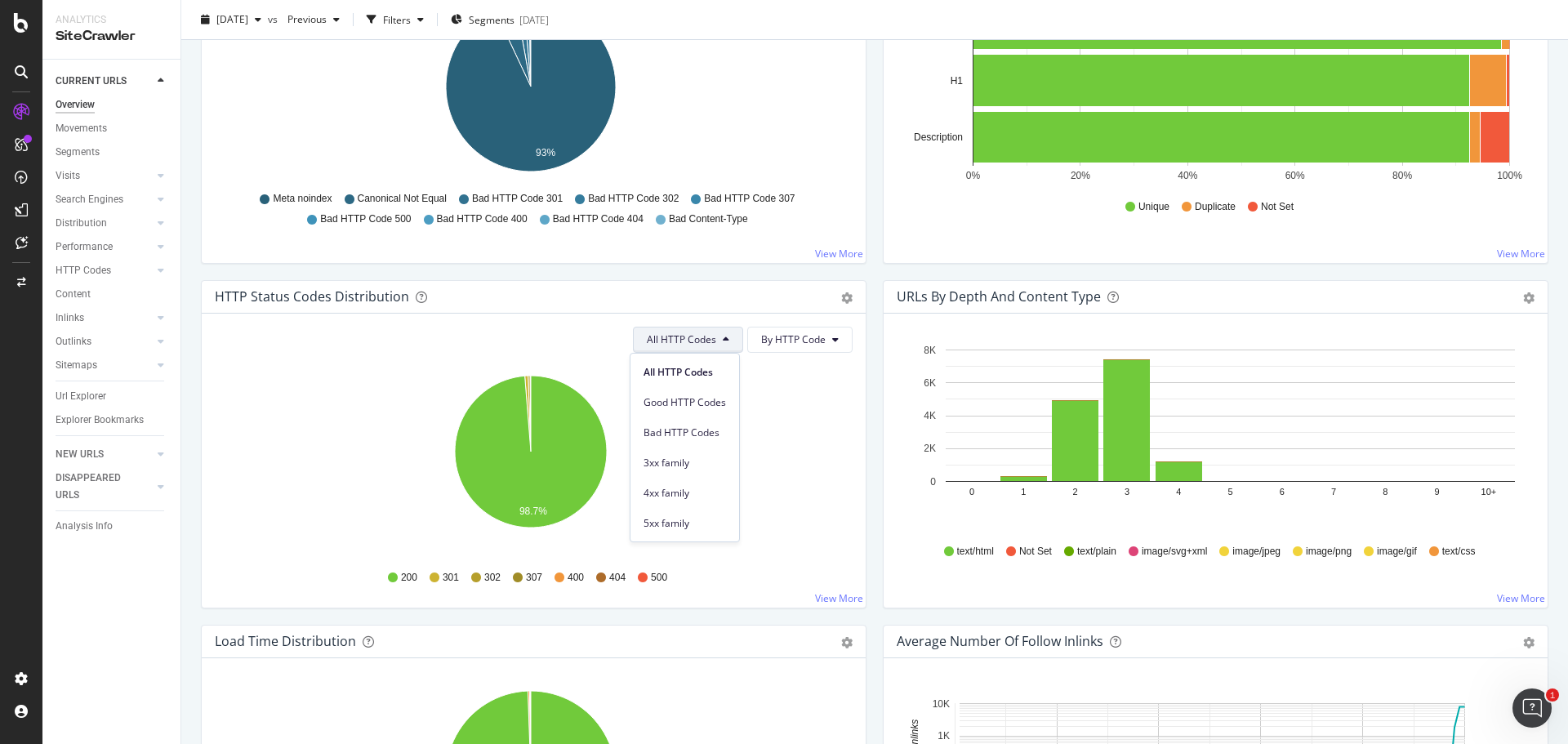 click on "4xx family" at bounding box center [684, 489] 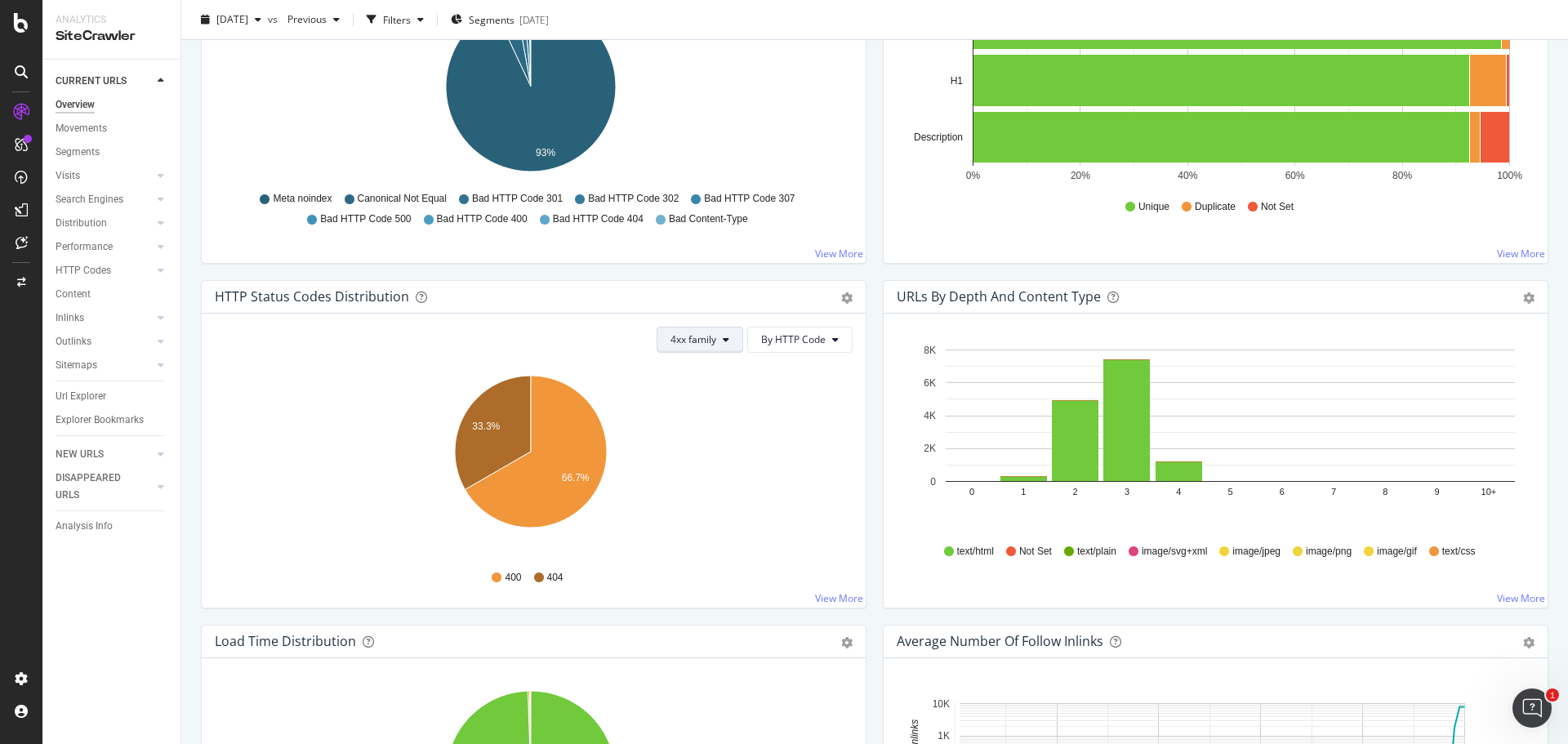 click on "4xx family" at bounding box center [693, 339] 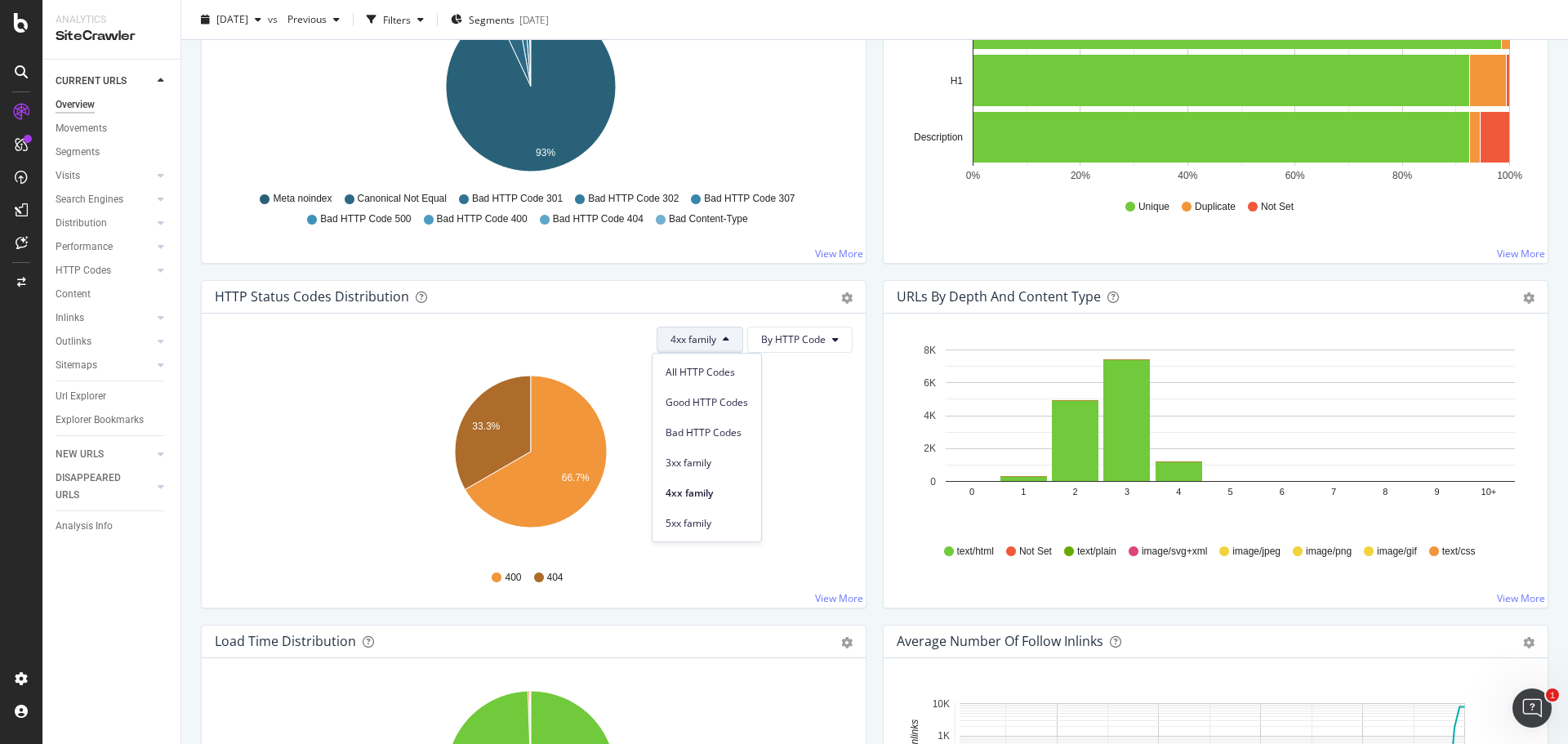 click on "5xx family" at bounding box center (706, 519) 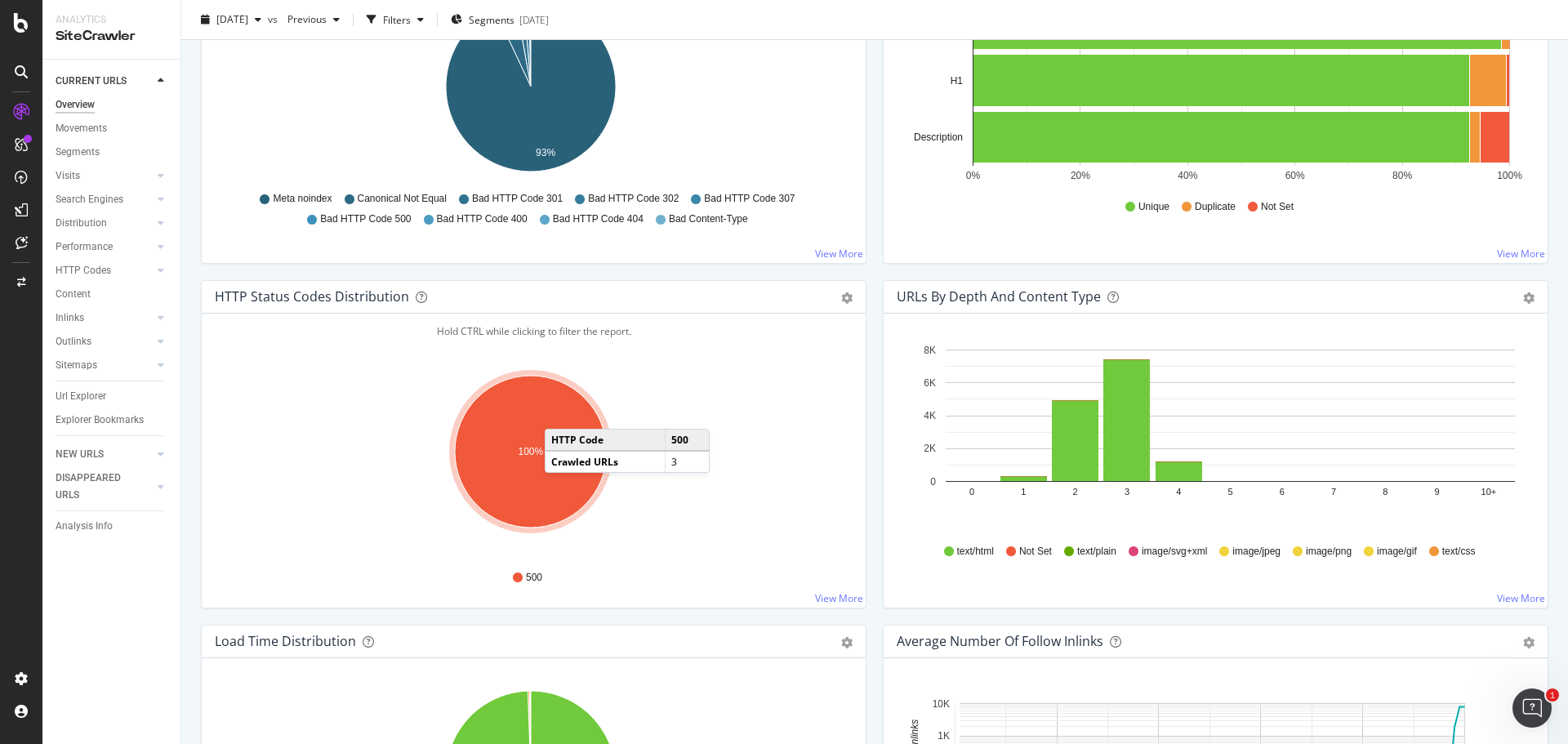 click 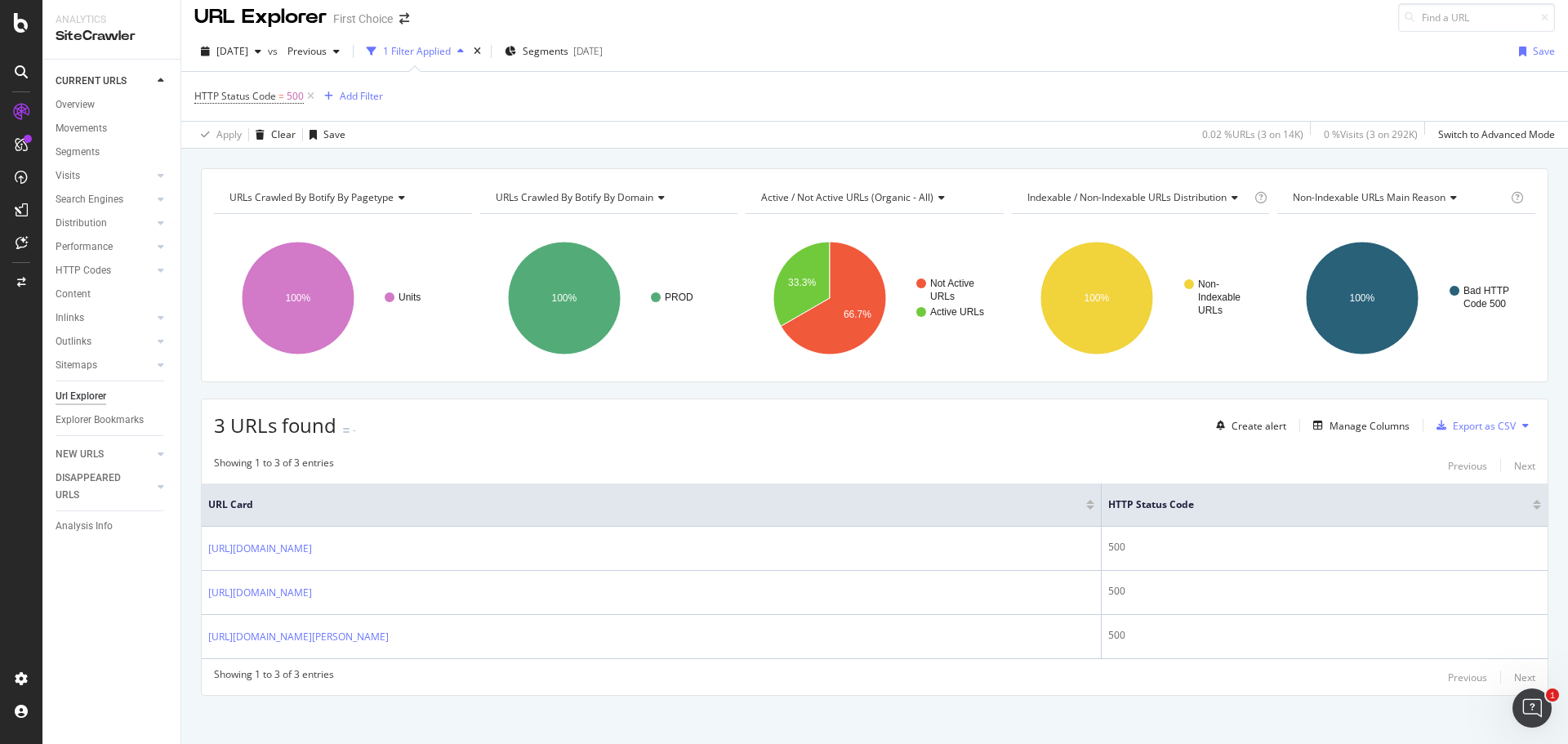 scroll, scrollTop: 19, scrollLeft: 0, axis: vertical 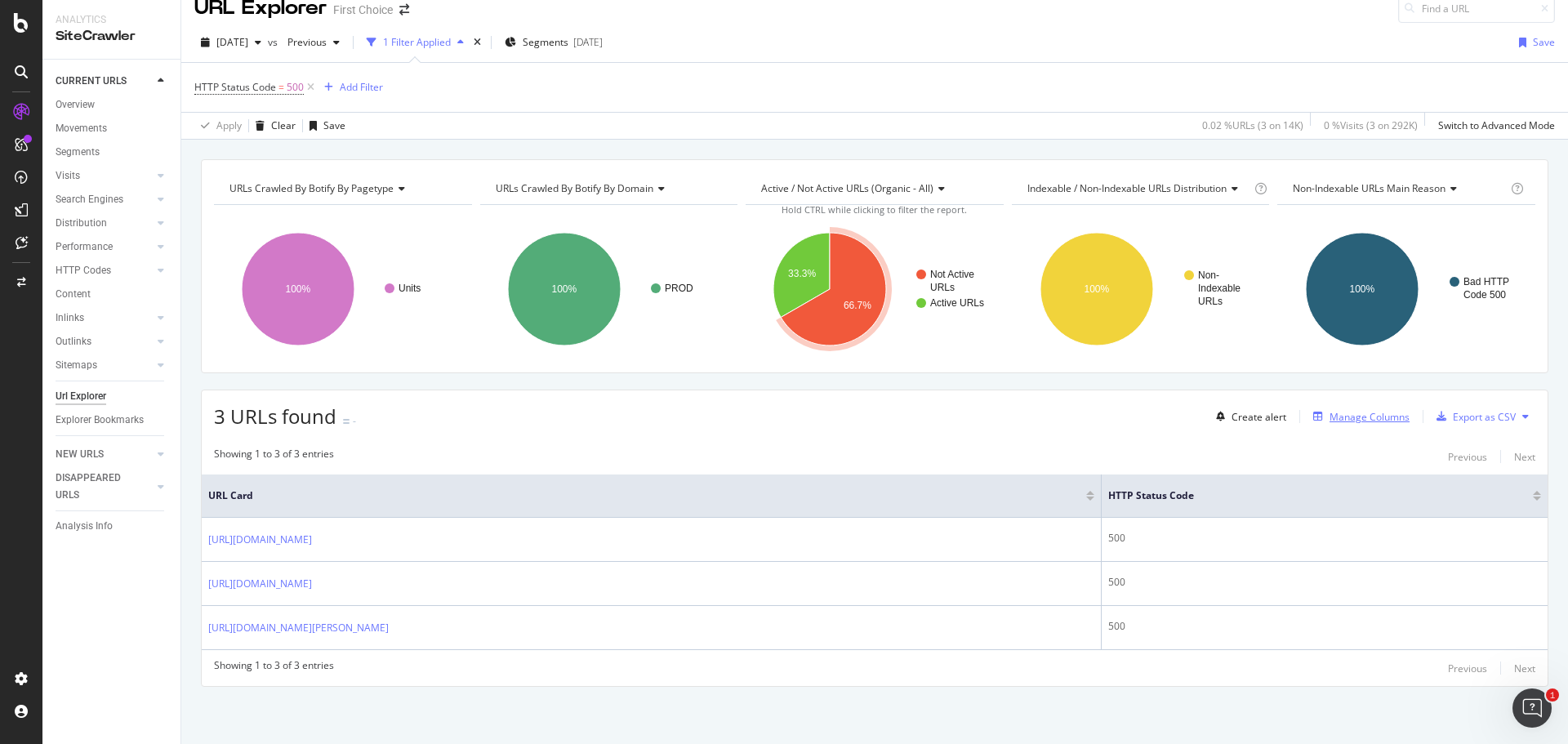 click on "Manage Columns" at bounding box center (1358, 417) 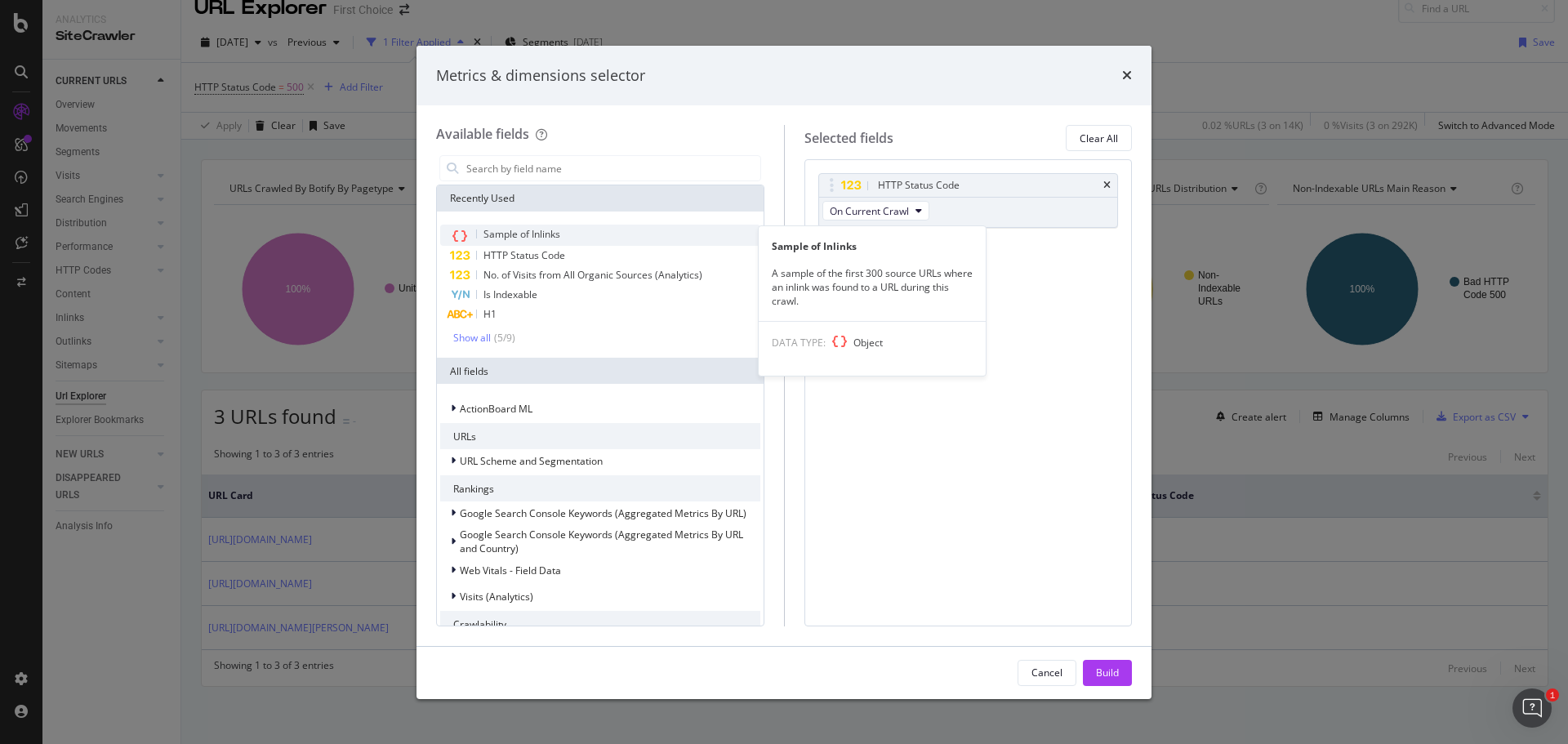 click on "Sample of Inlinks" at bounding box center (522, 234) 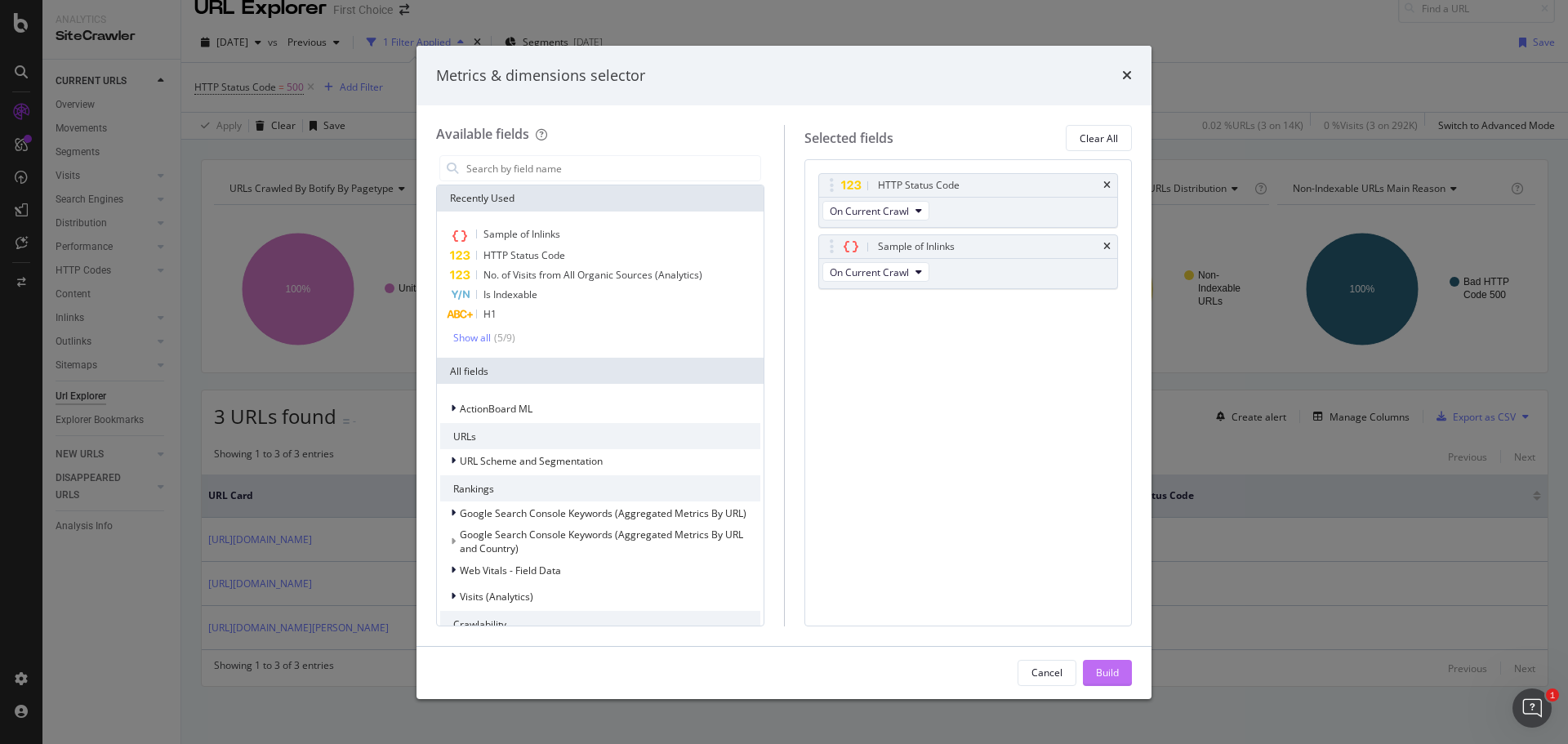 click on "Build" at bounding box center (1107, 673) 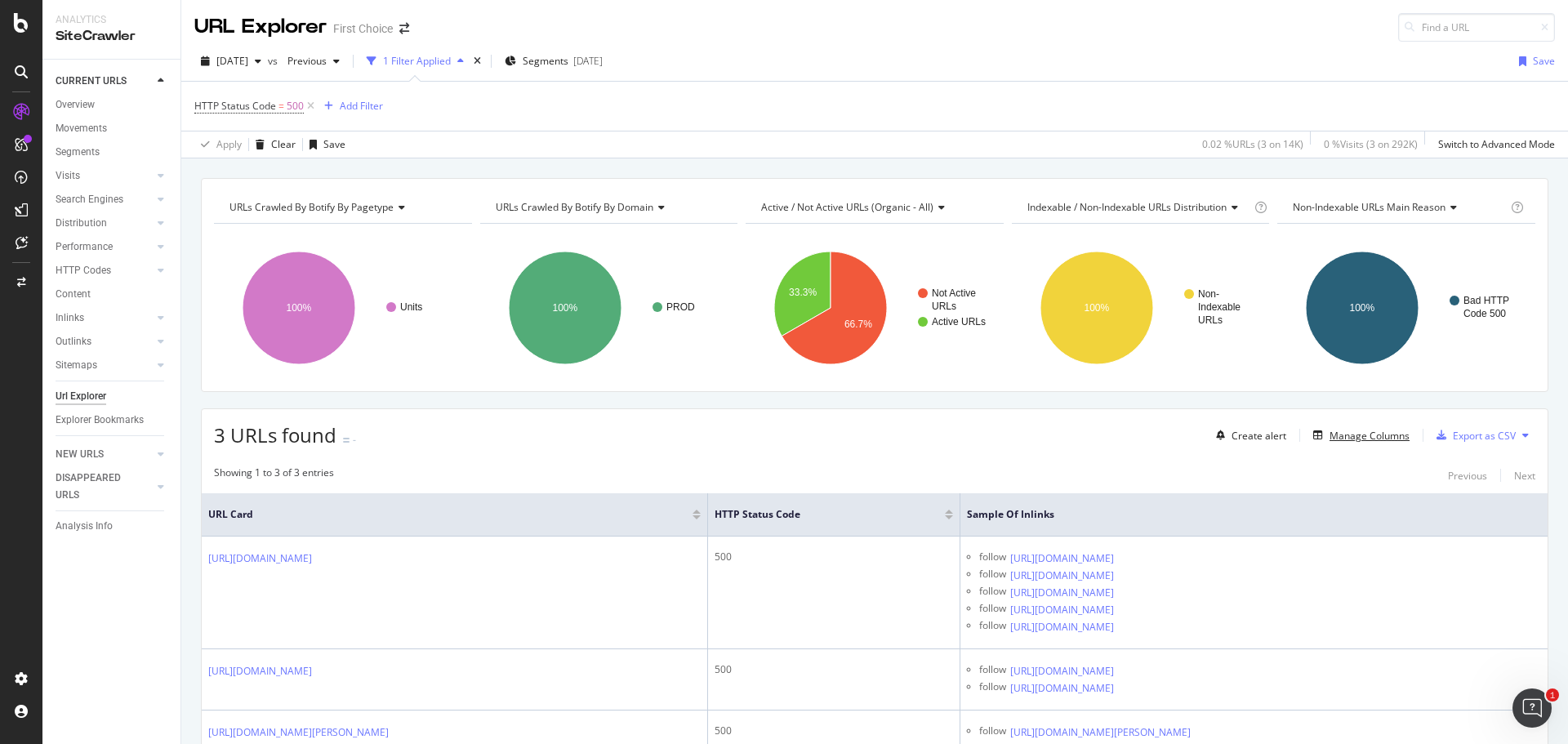 scroll, scrollTop: 82, scrollLeft: 0, axis: vertical 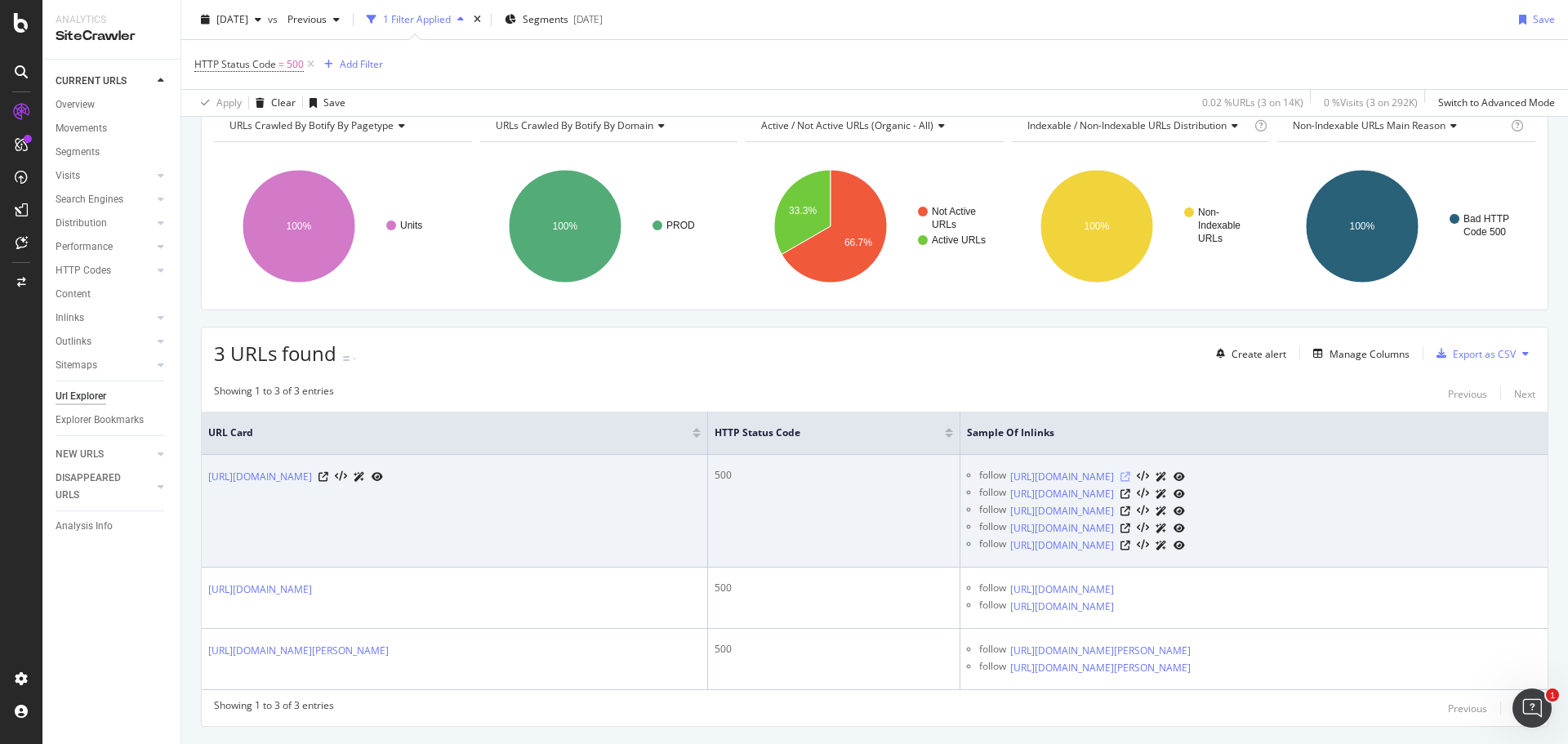 click at bounding box center (1125, 477) 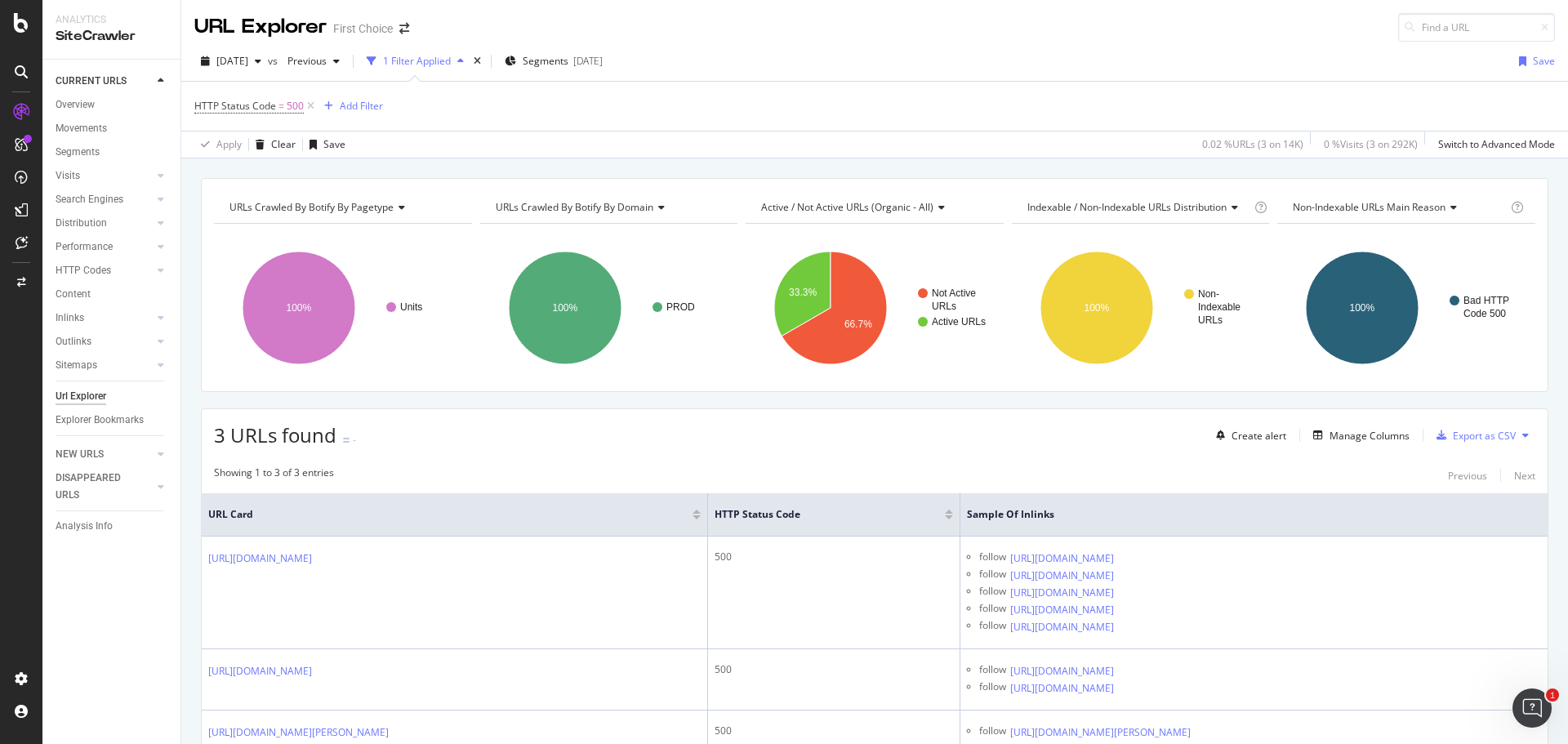scroll, scrollTop: 0, scrollLeft: 0, axis: both 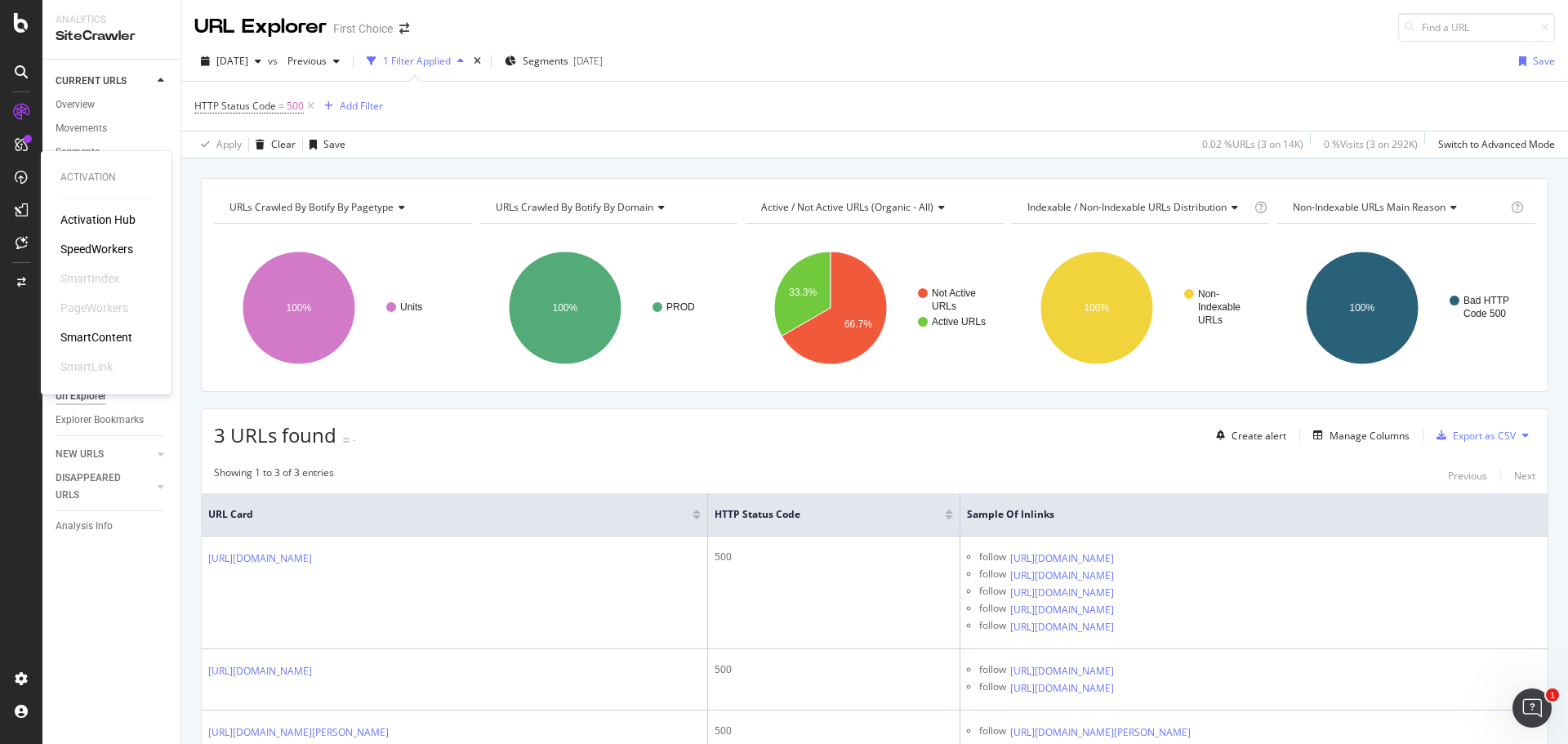 click on "SpeedWorkers" at bounding box center [96, 249] 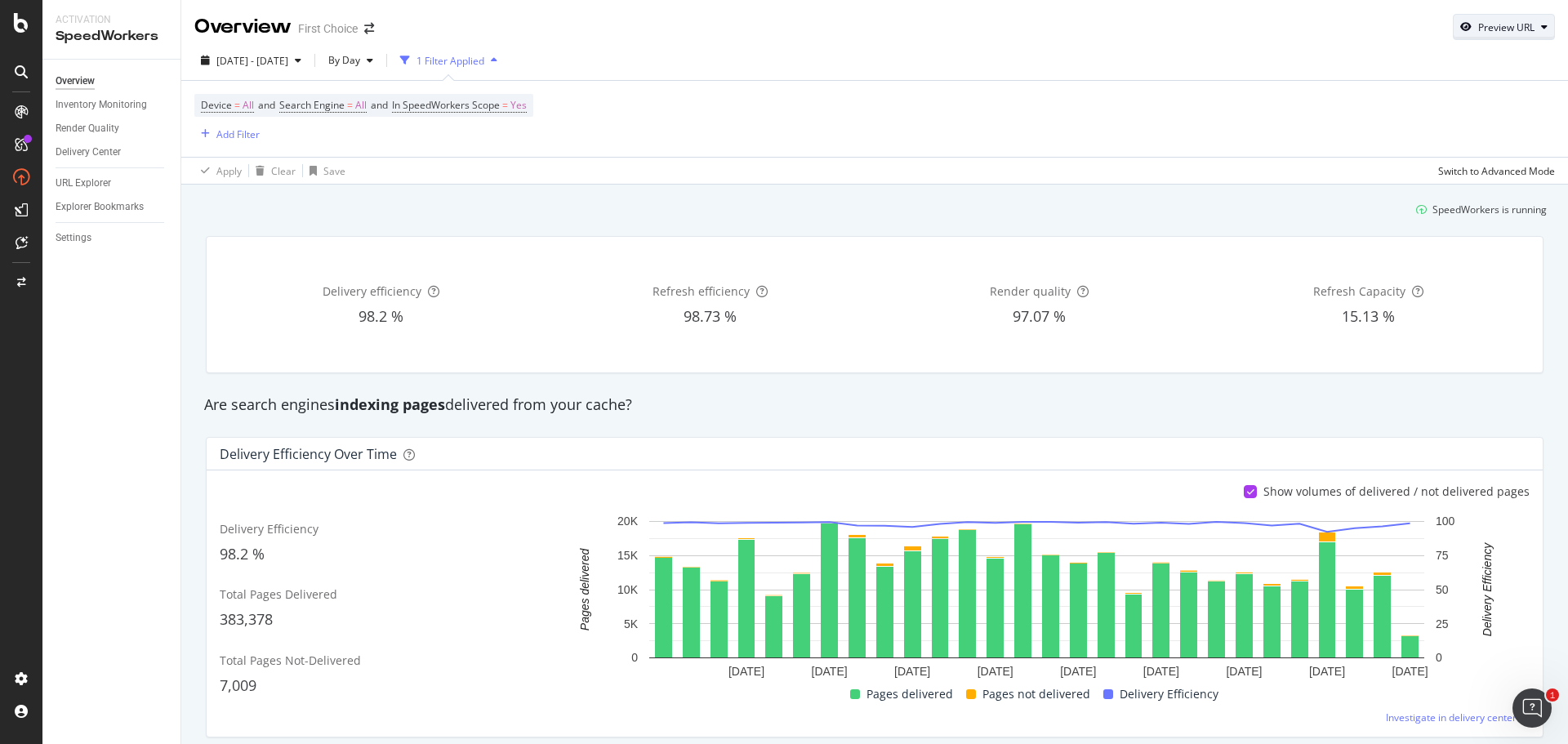 click at bounding box center (1466, 27) 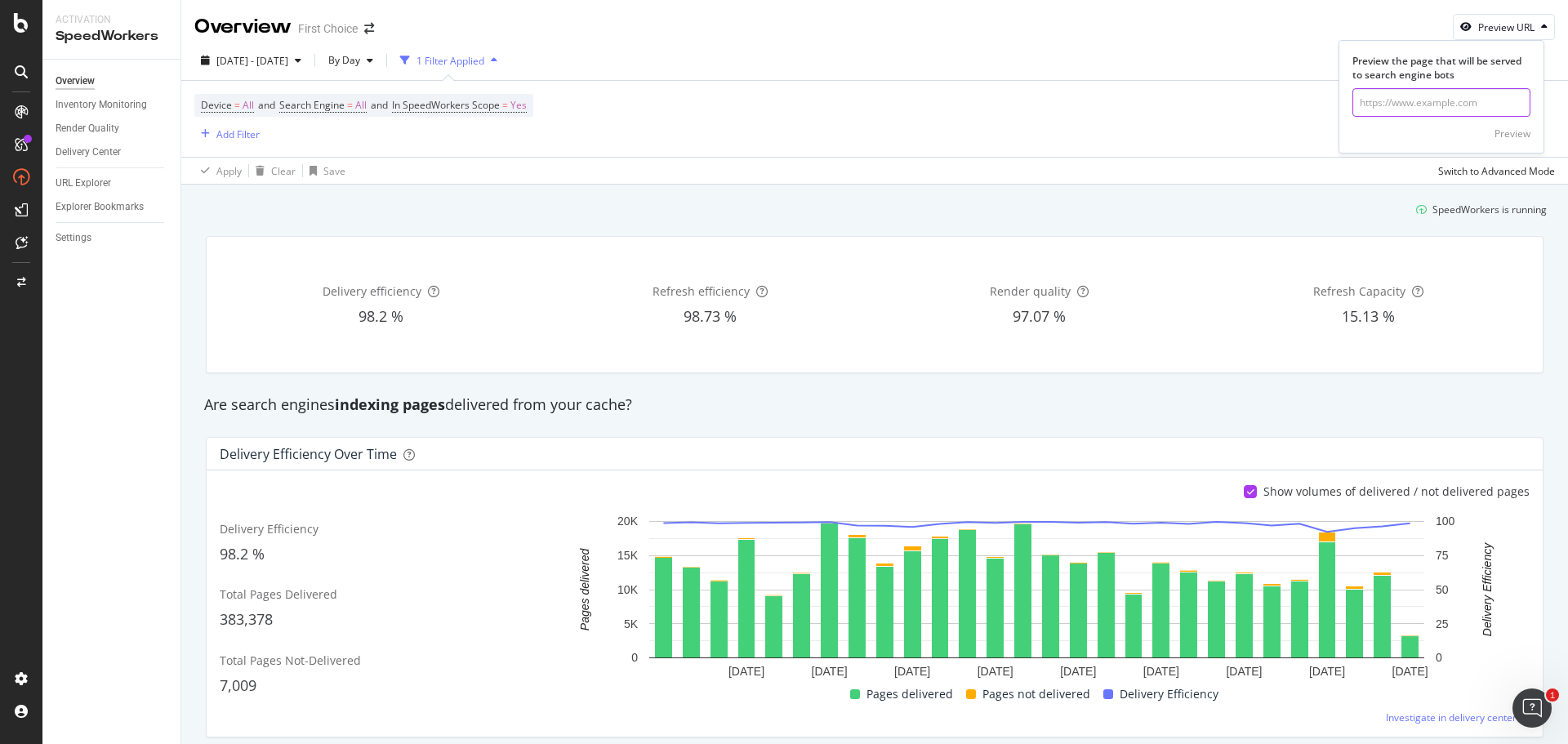 click at bounding box center (1441, 102) 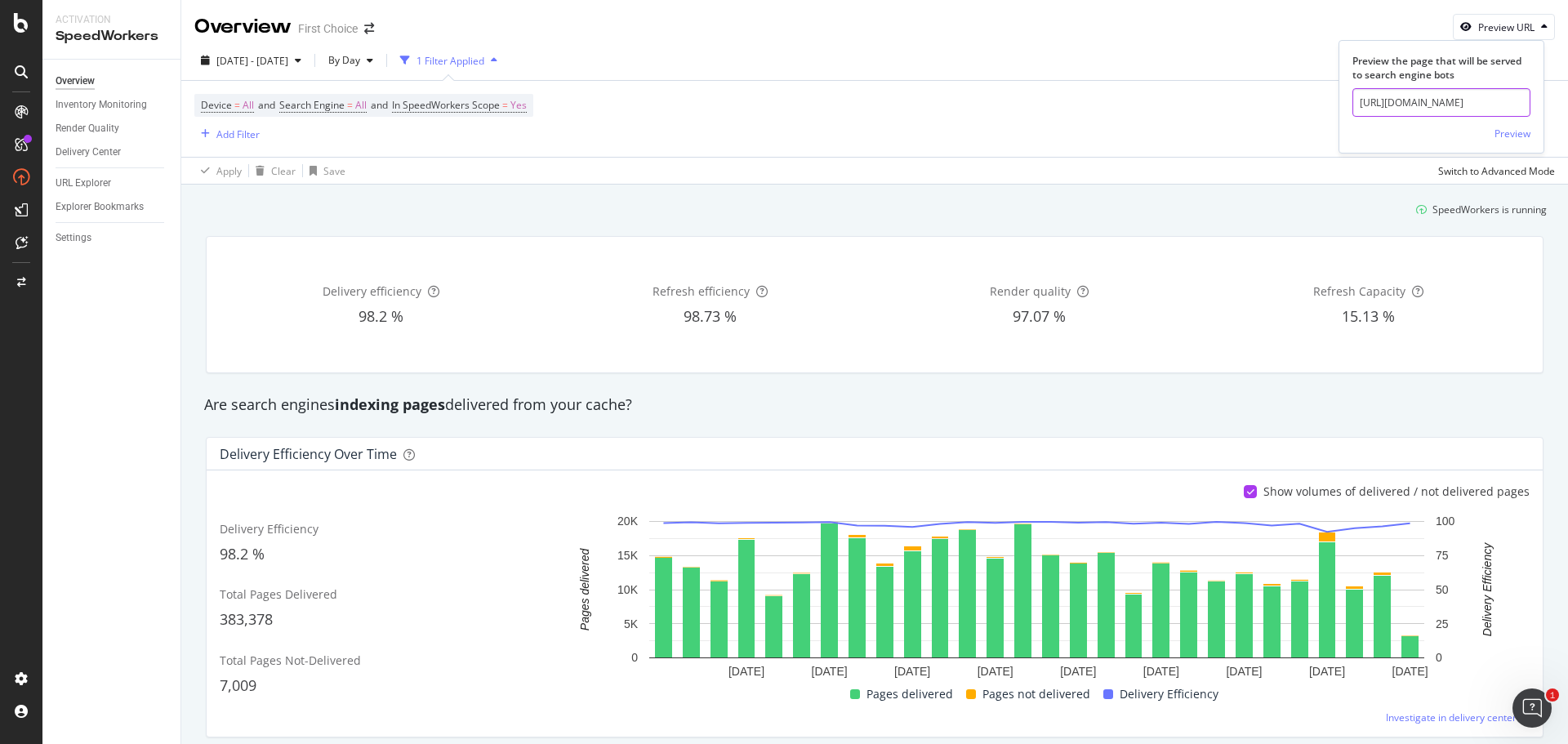 scroll, scrollTop: 0, scrollLeft: 163, axis: horizontal 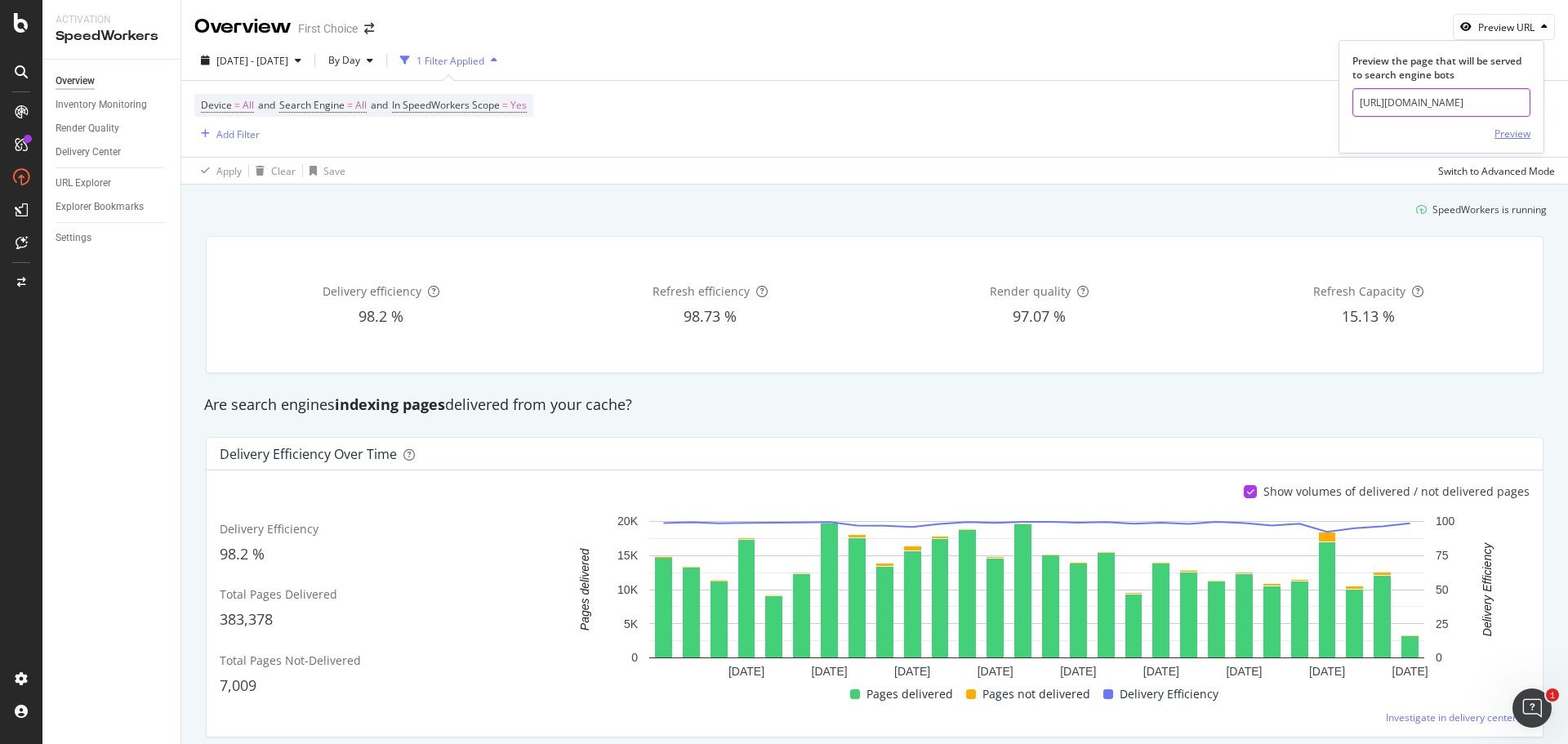 type on "[URL][DOMAIN_NAME]" 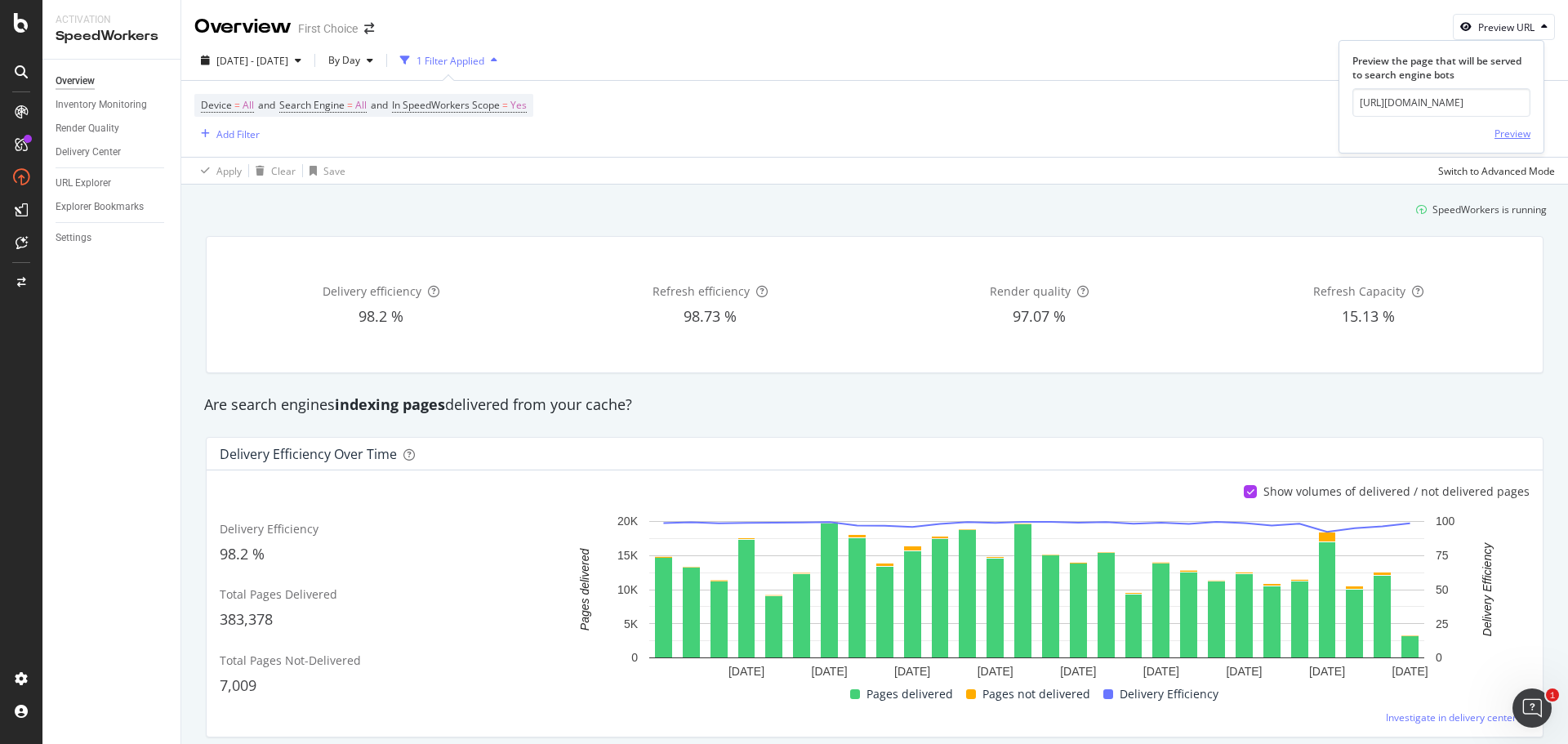 click on "Preview" at bounding box center [1512, 133] 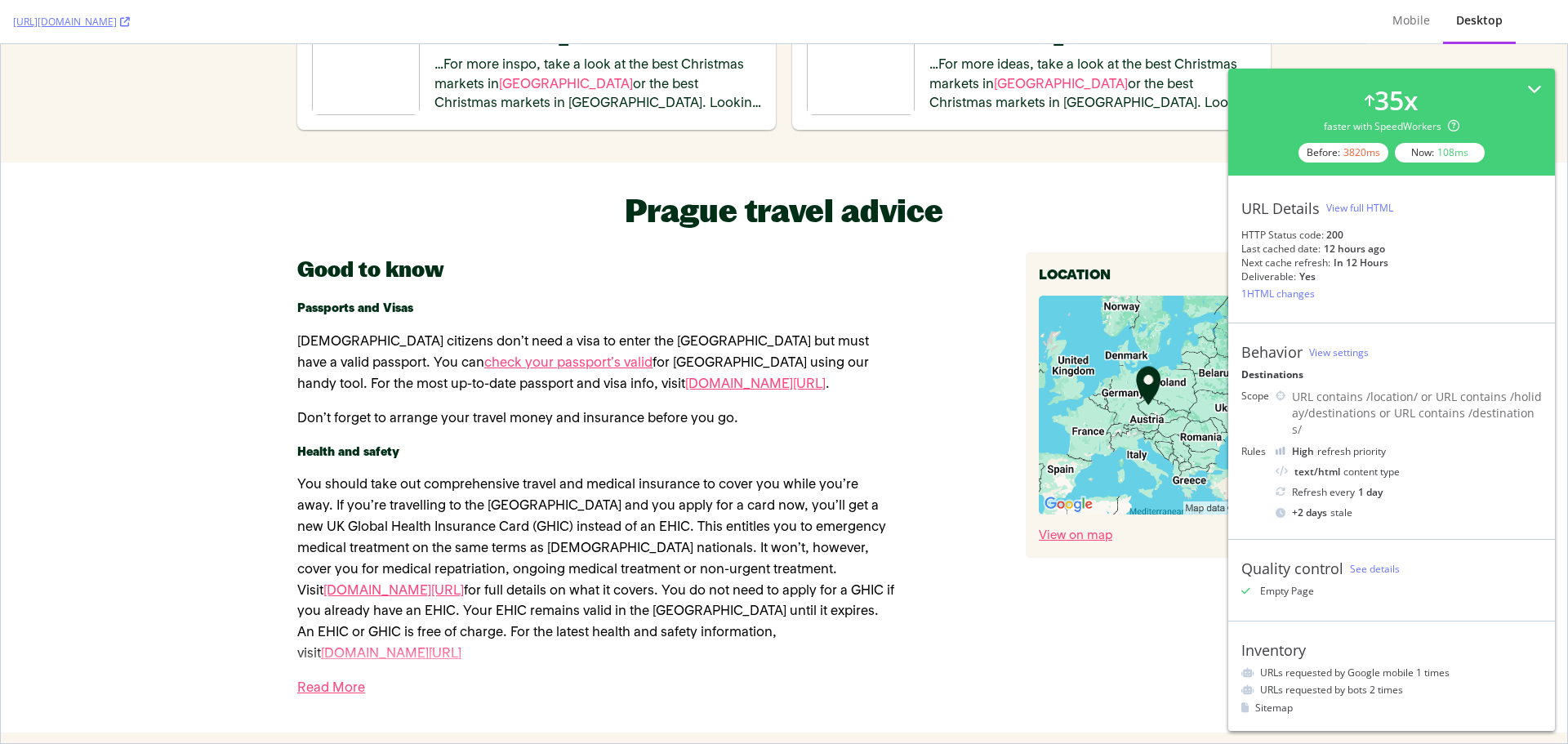 scroll, scrollTop: 4982, scrollLeft: 0, axis: vertical 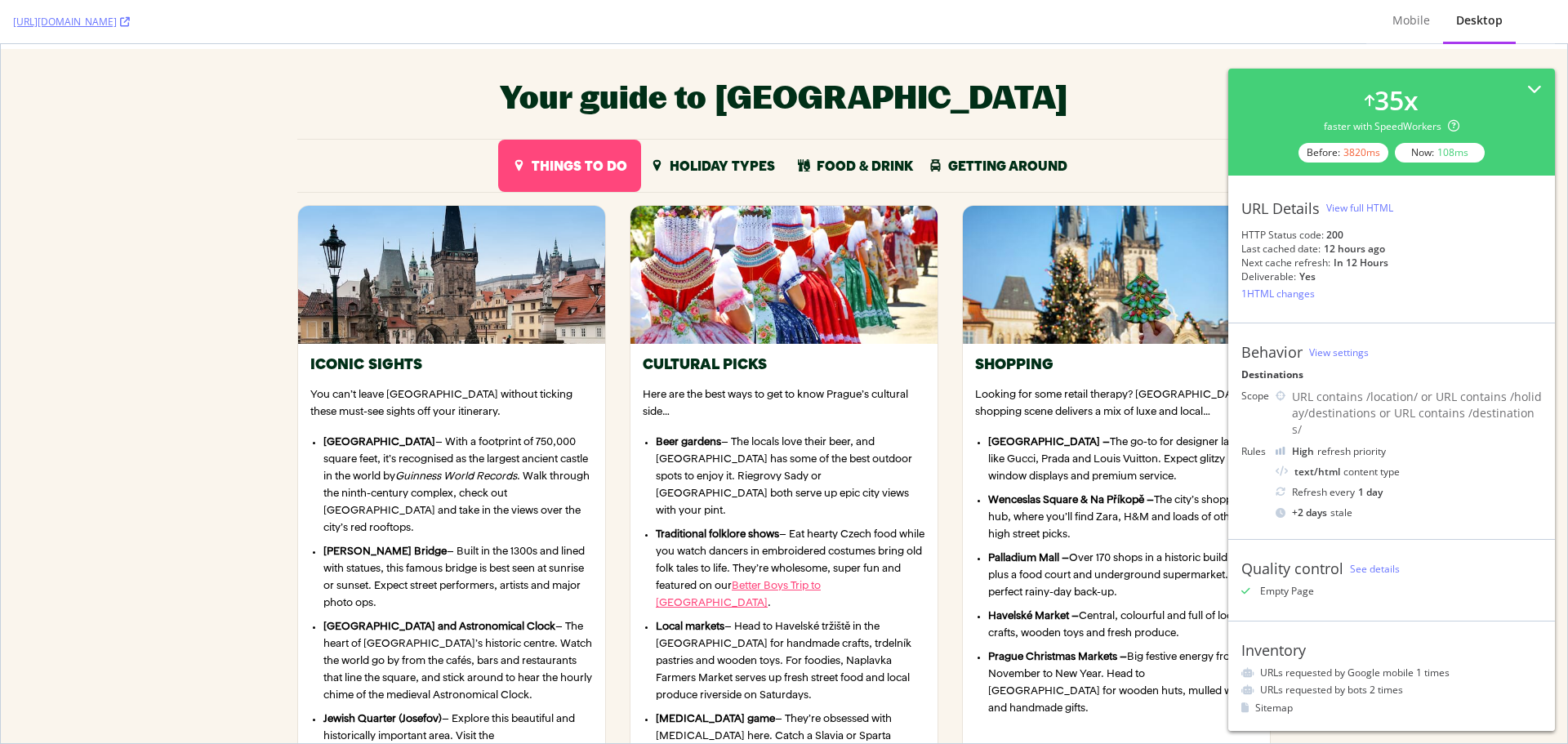 click on "Holiday Types" at bounding box center (712, 166) 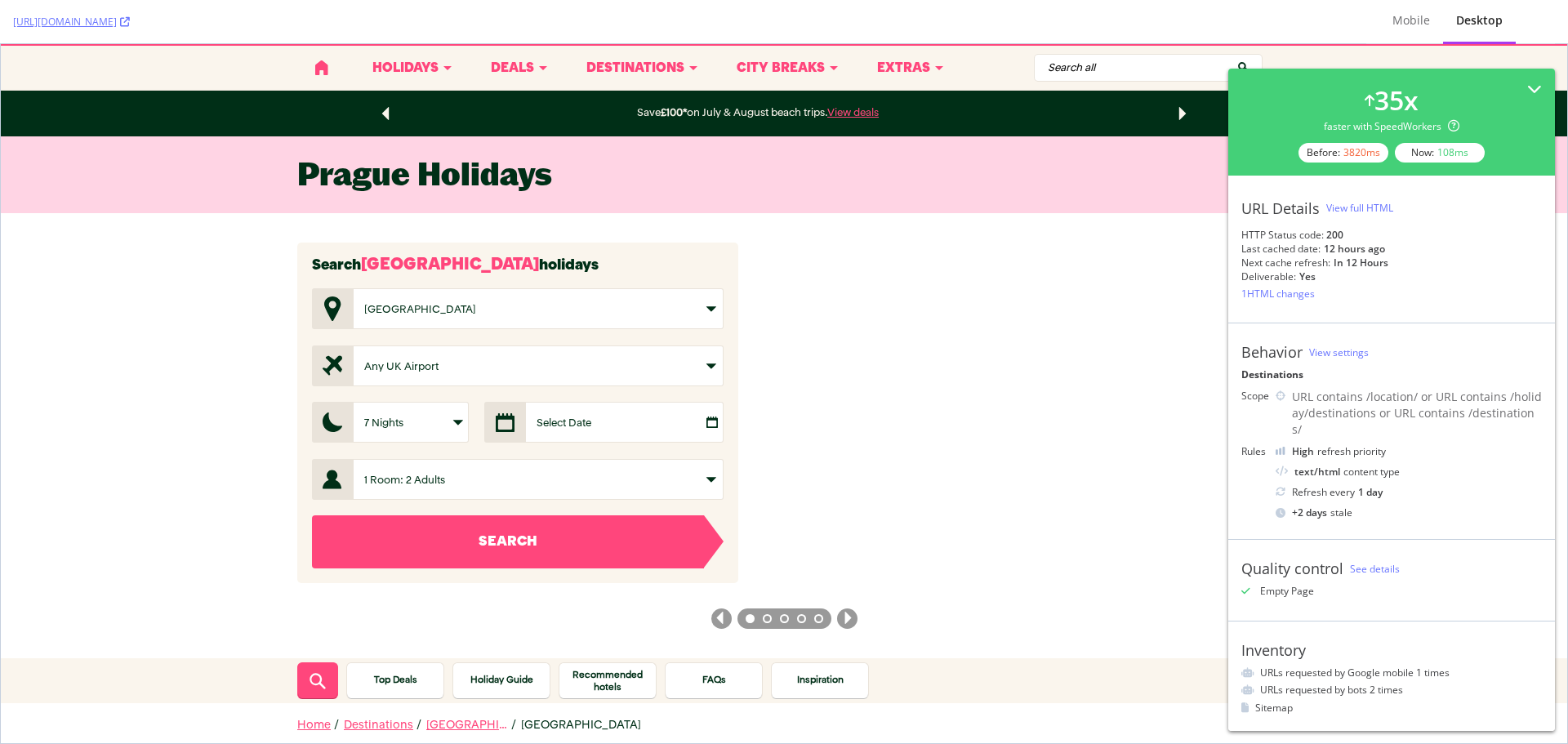 scroll, scrollTop: 0, scrollLeft: 0, axis: both 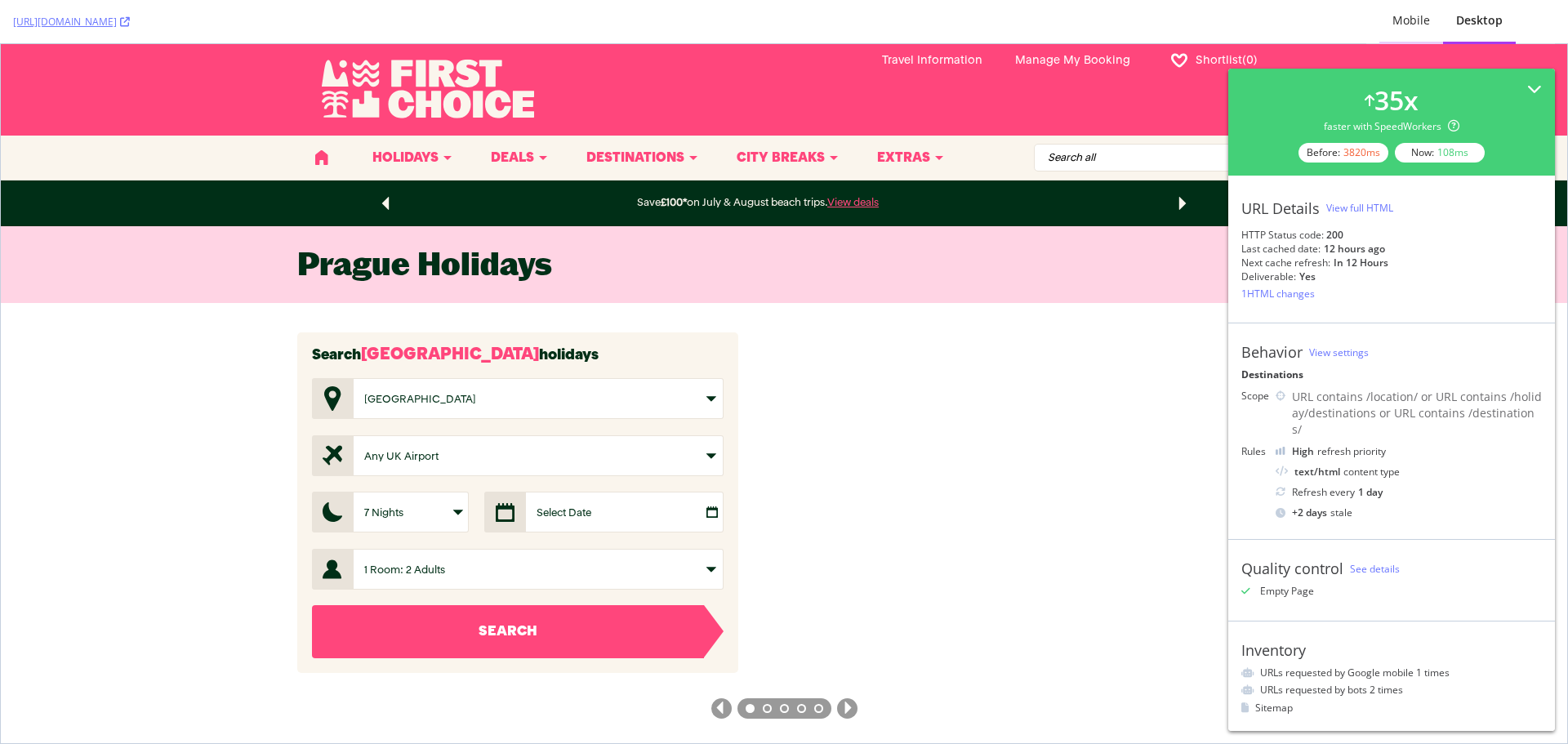 click on "Mobile" at bounding box center (1411, 21) 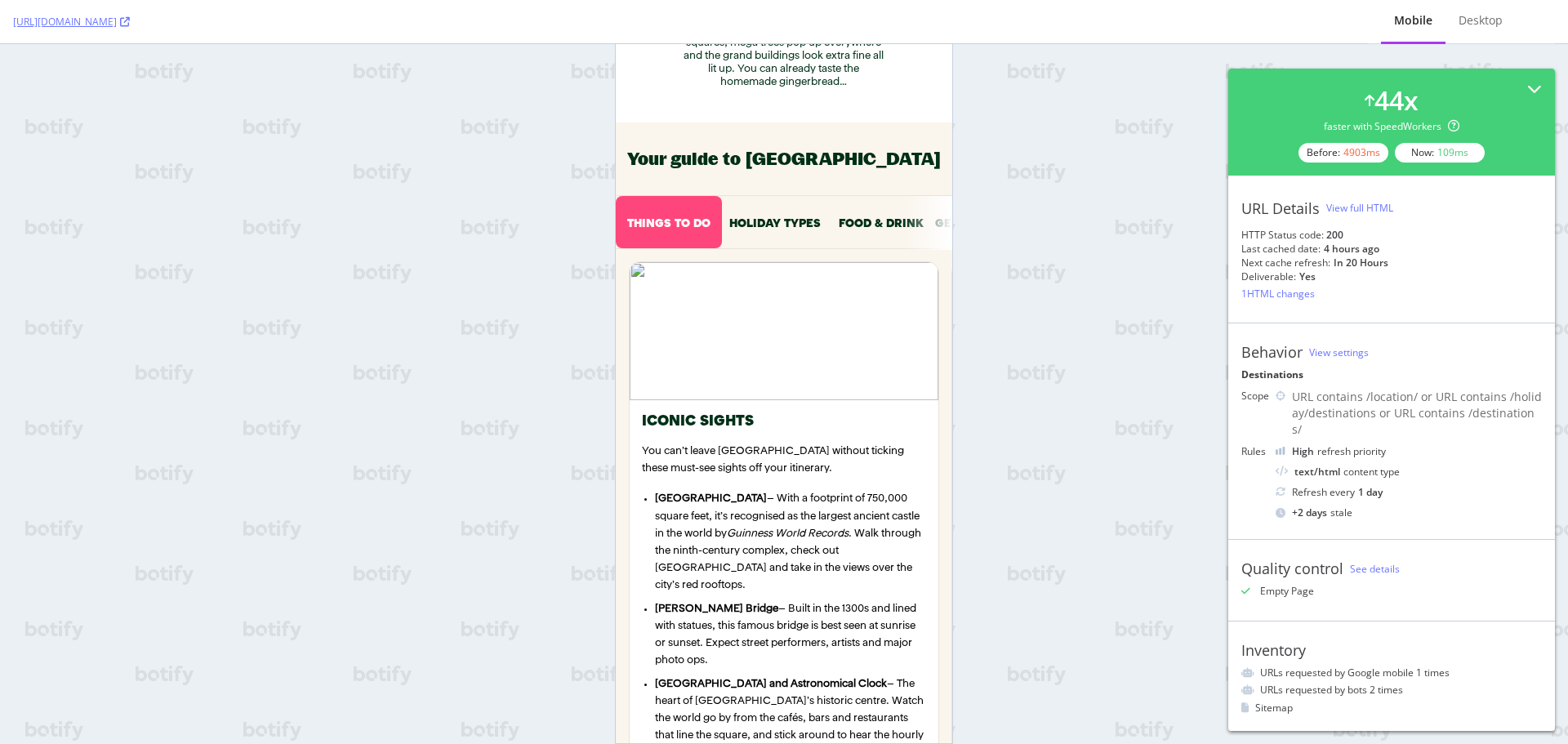 scroll, scrollTop: 2777, scrollLeft: 0, axis: vertical 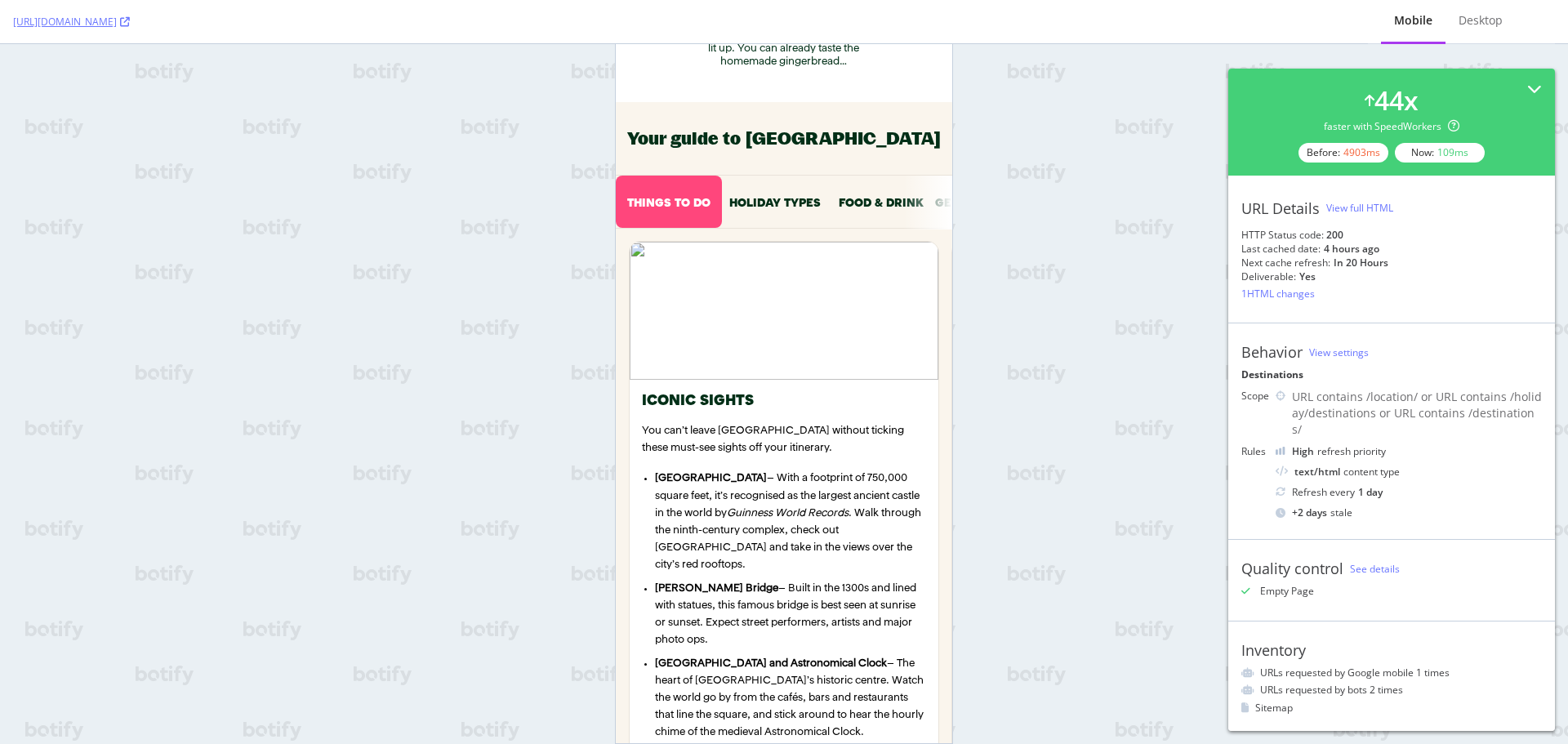 click on "Holiday Types" at bounding box center [775, 202] 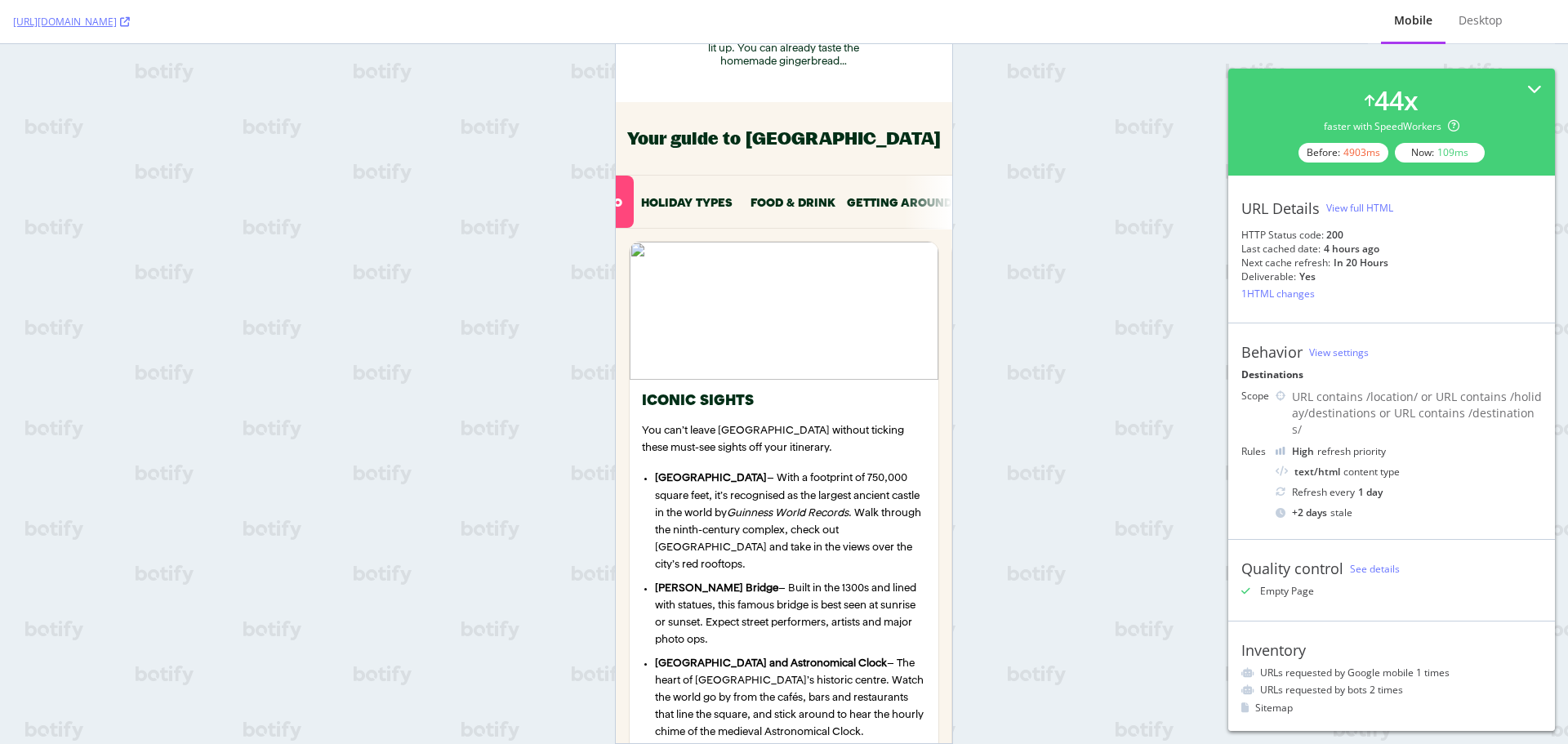 scroll, scrollTop: 0, scrollLeft: 98, axis: horizontal 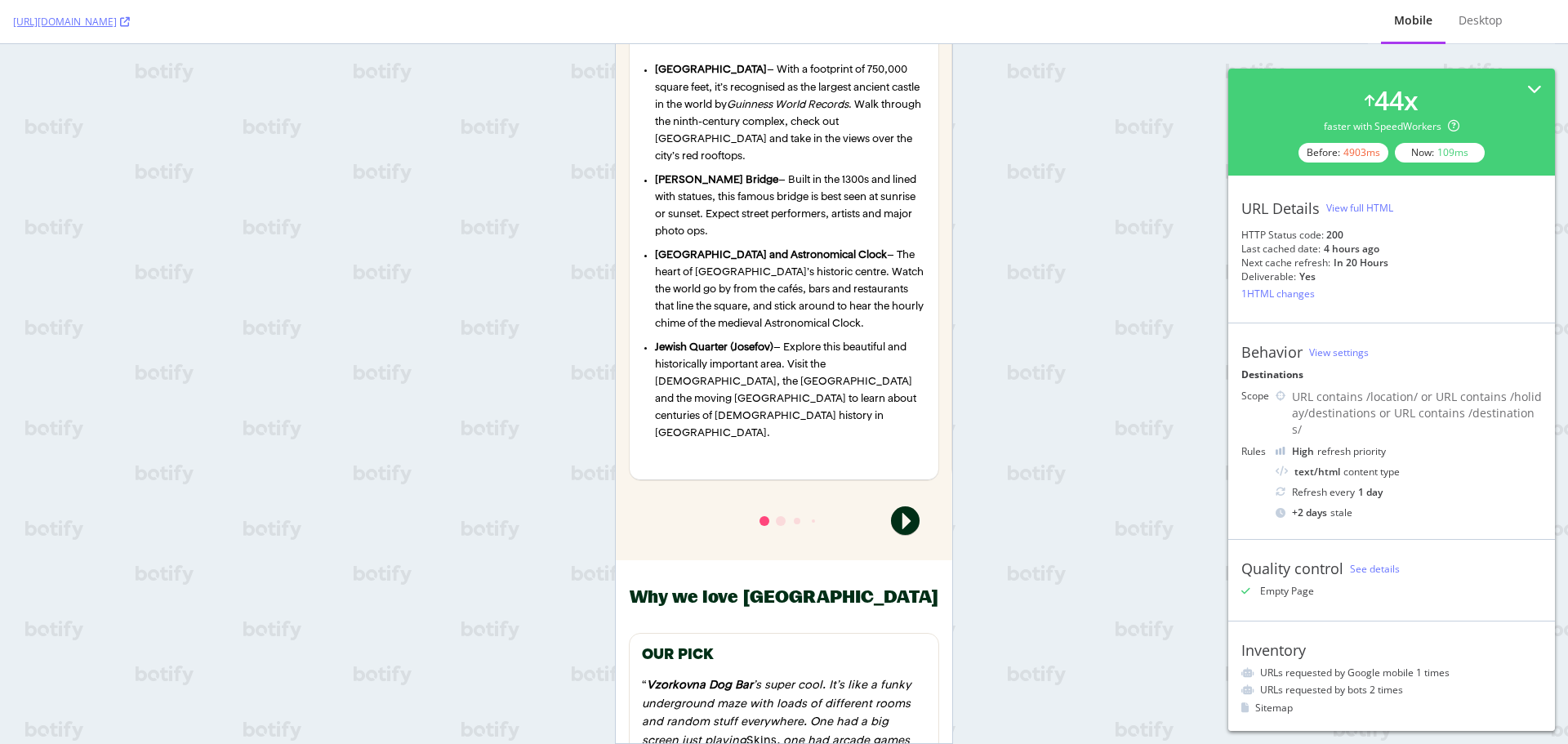 click on "chevron-fc chevron-fc" at bounding box center (784, 520) 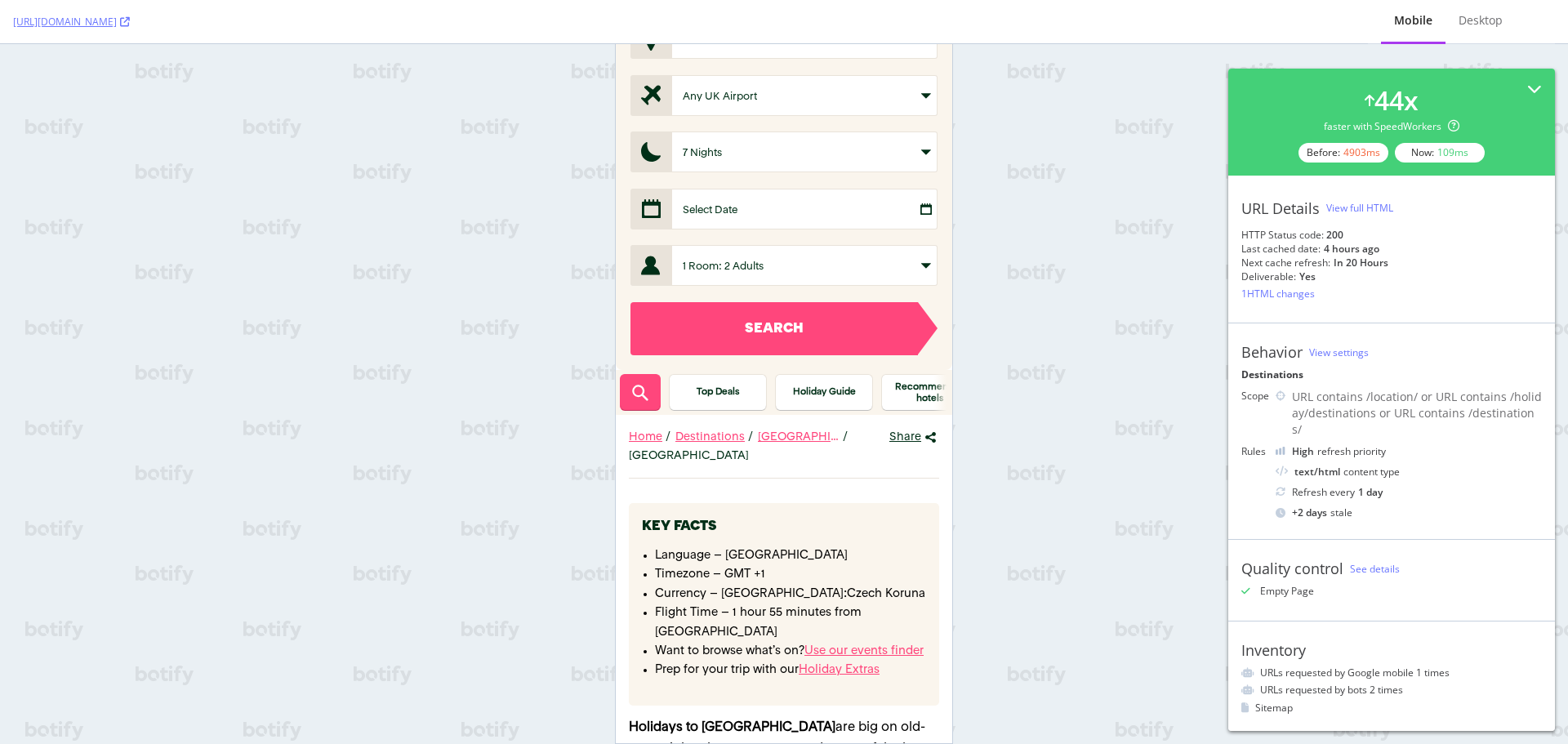scroll, scrollTop: 0, scrollLeft: 0, axis: both 